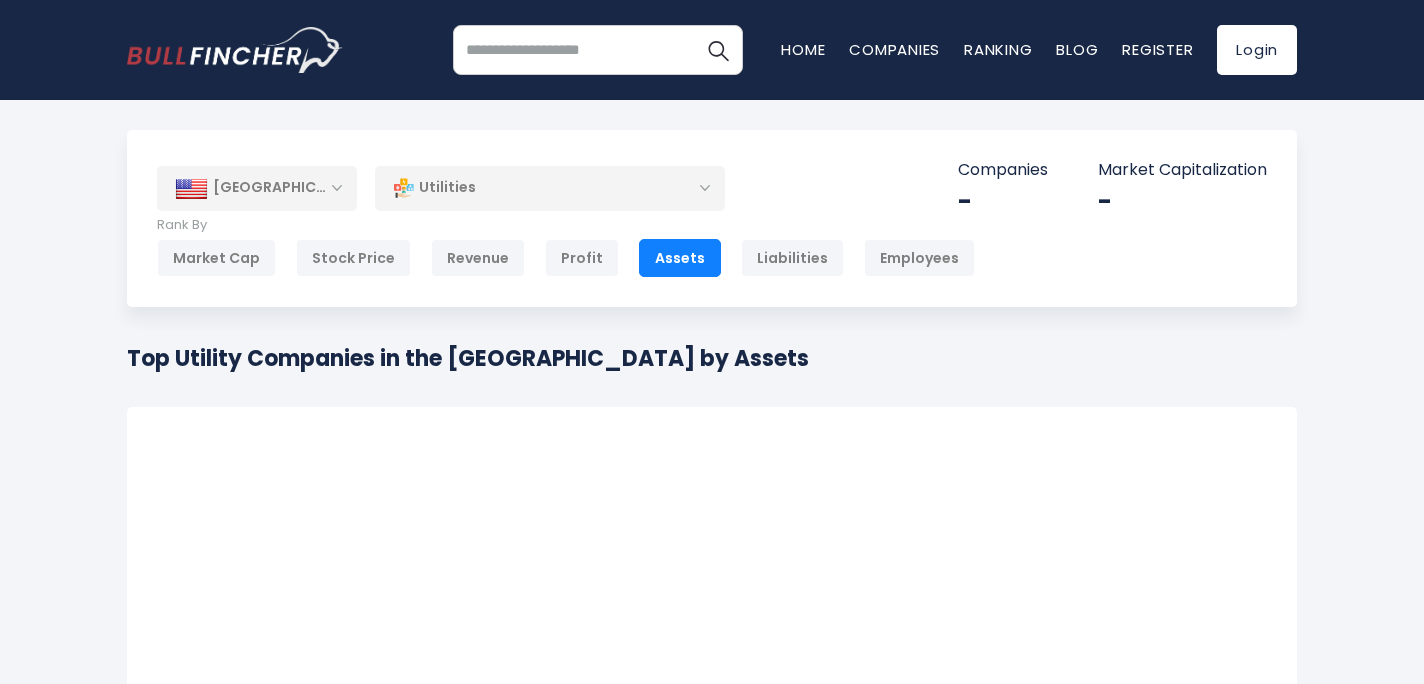 scroll, scrollTop: 0, scrollLeft: 0, axis: both 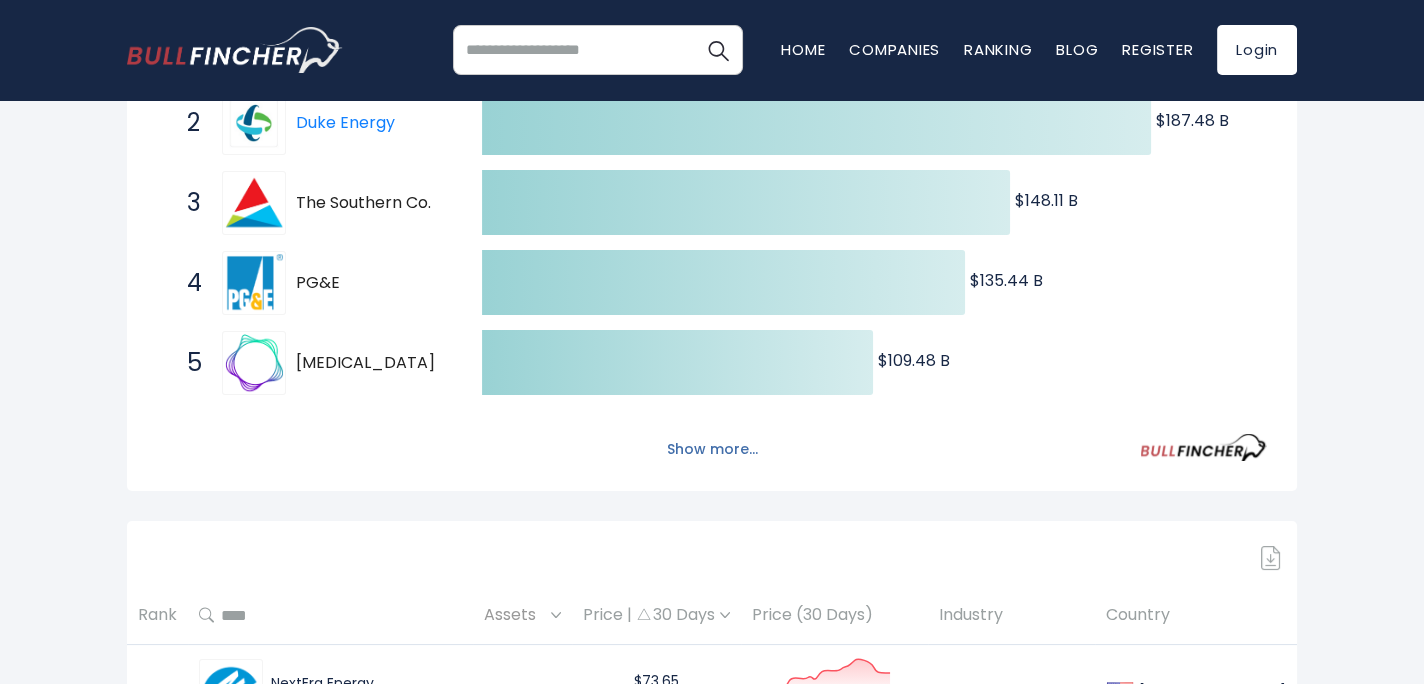 click on "Show more..." at bounding box center (712, 449) 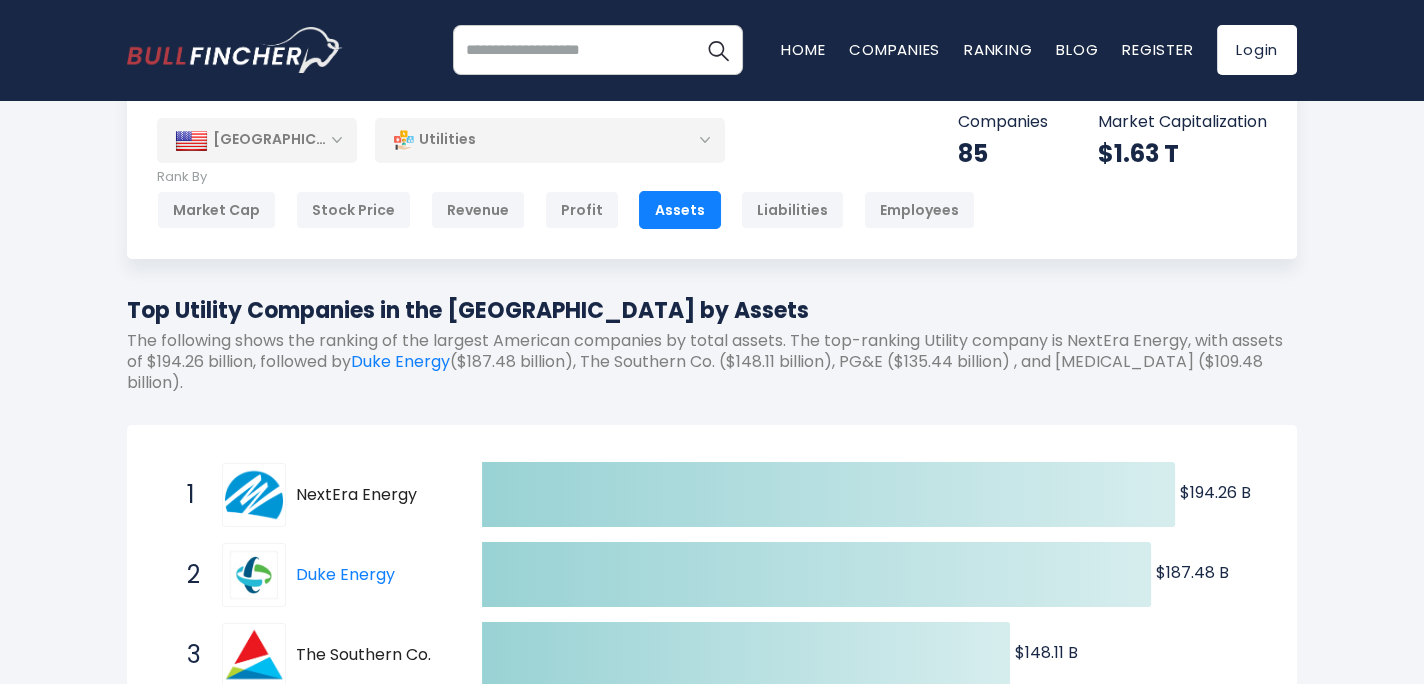 scroll, scrollTop: 0, scrollLeft: 0, axis: both 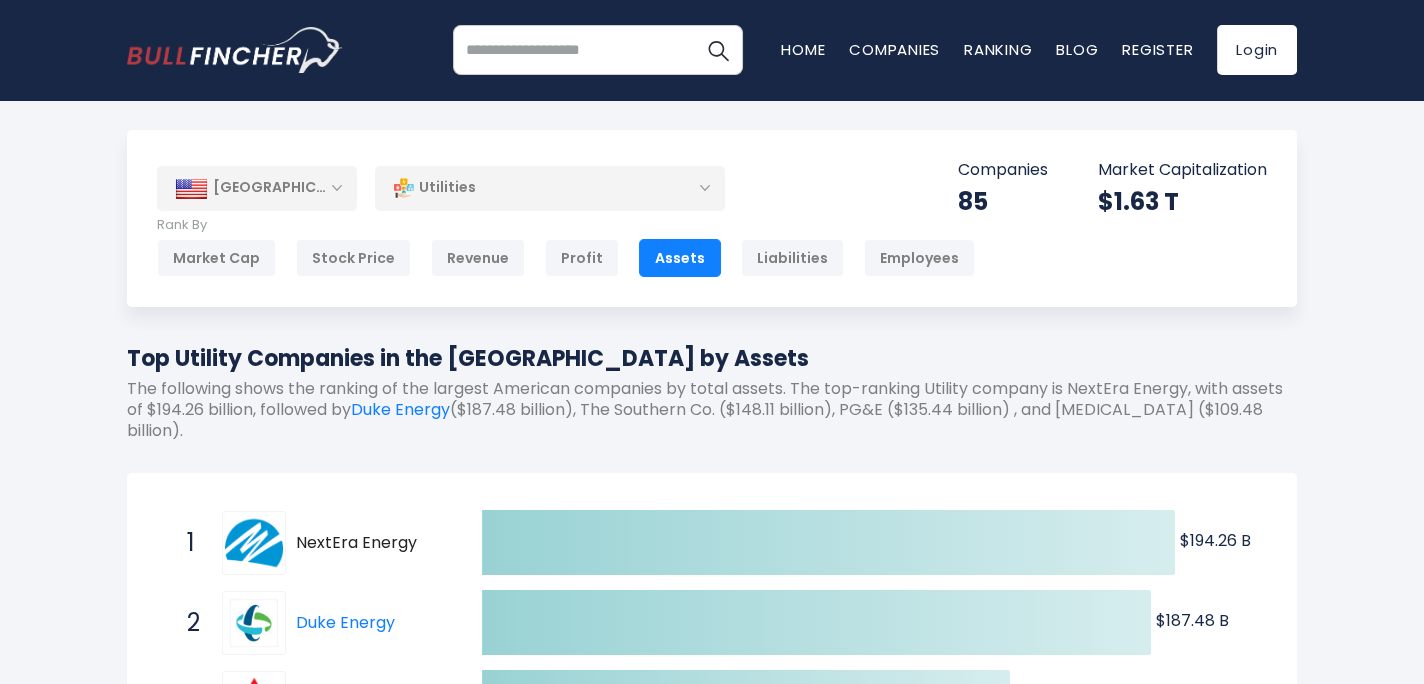 click on "[GEOGRAPHIC_DATA]" at bounding box center (257, 188) 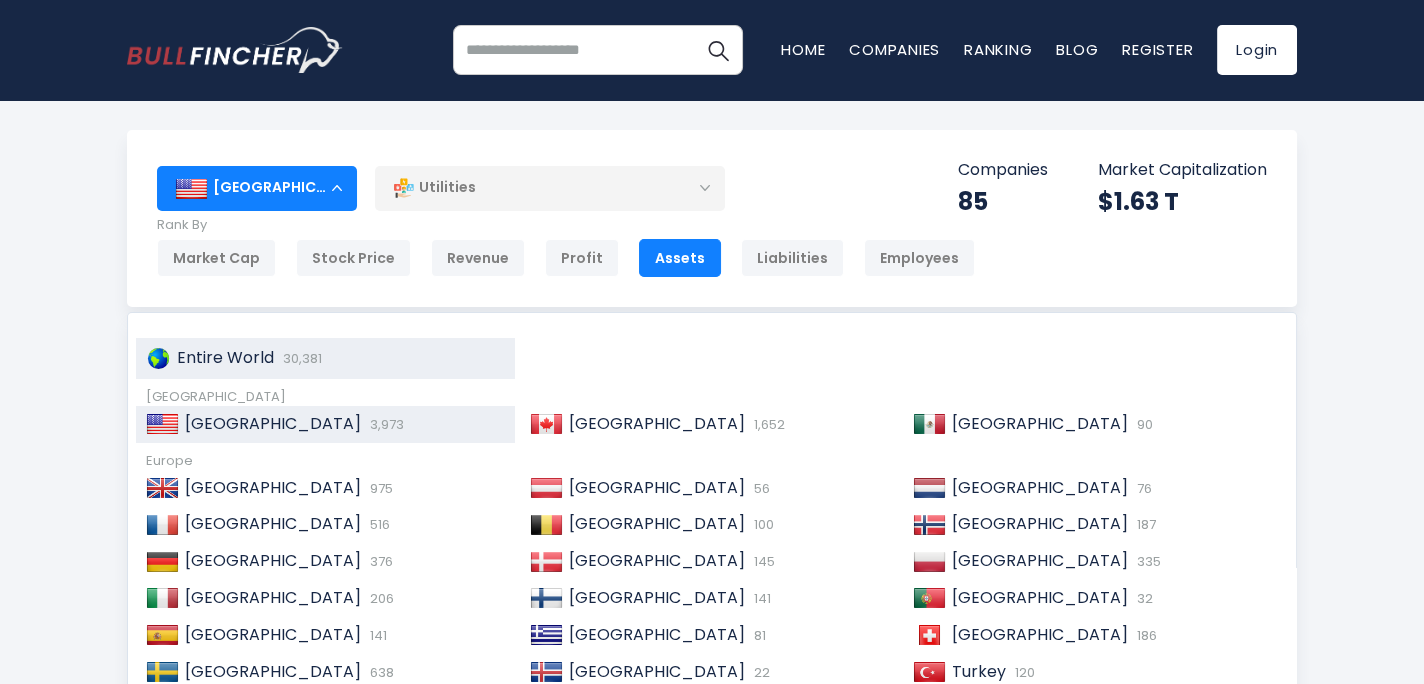 click on "30,381" at bounding box center (300, 358) 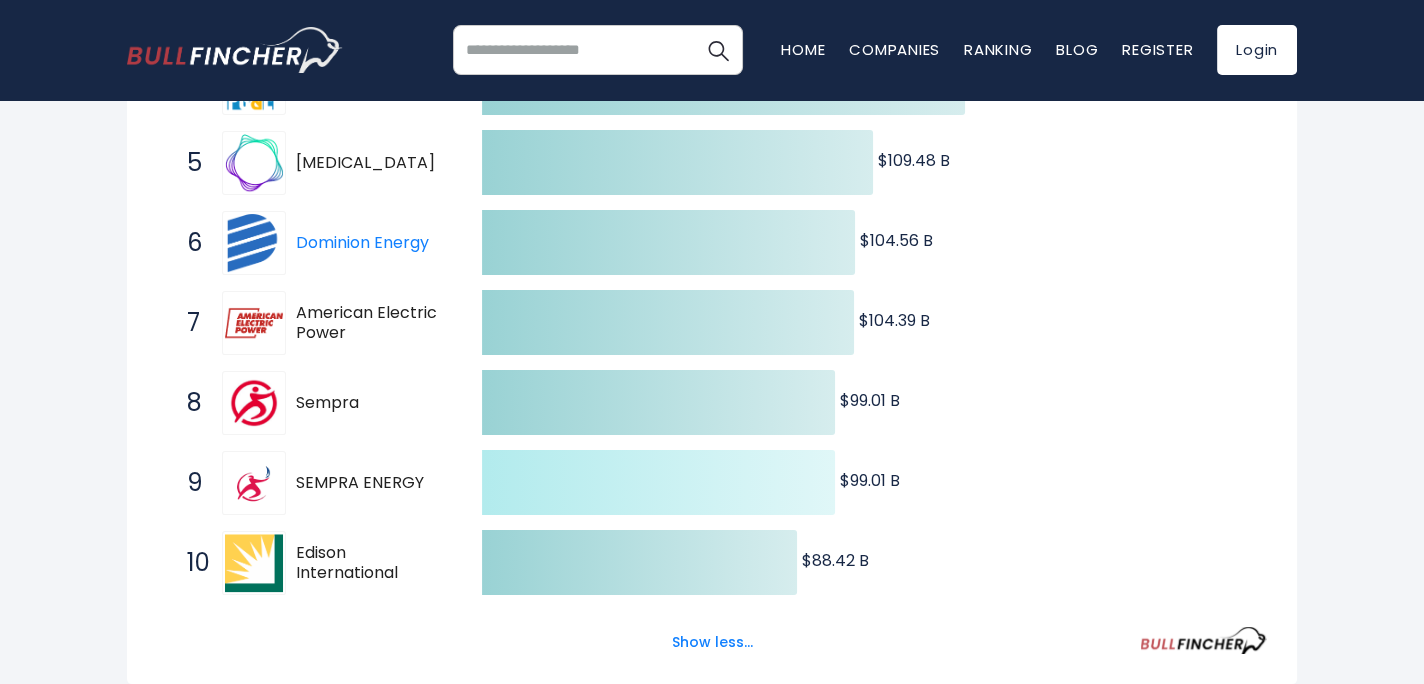 scroll, scrollTop: 800, scrollLeft: 0, axis: vertical 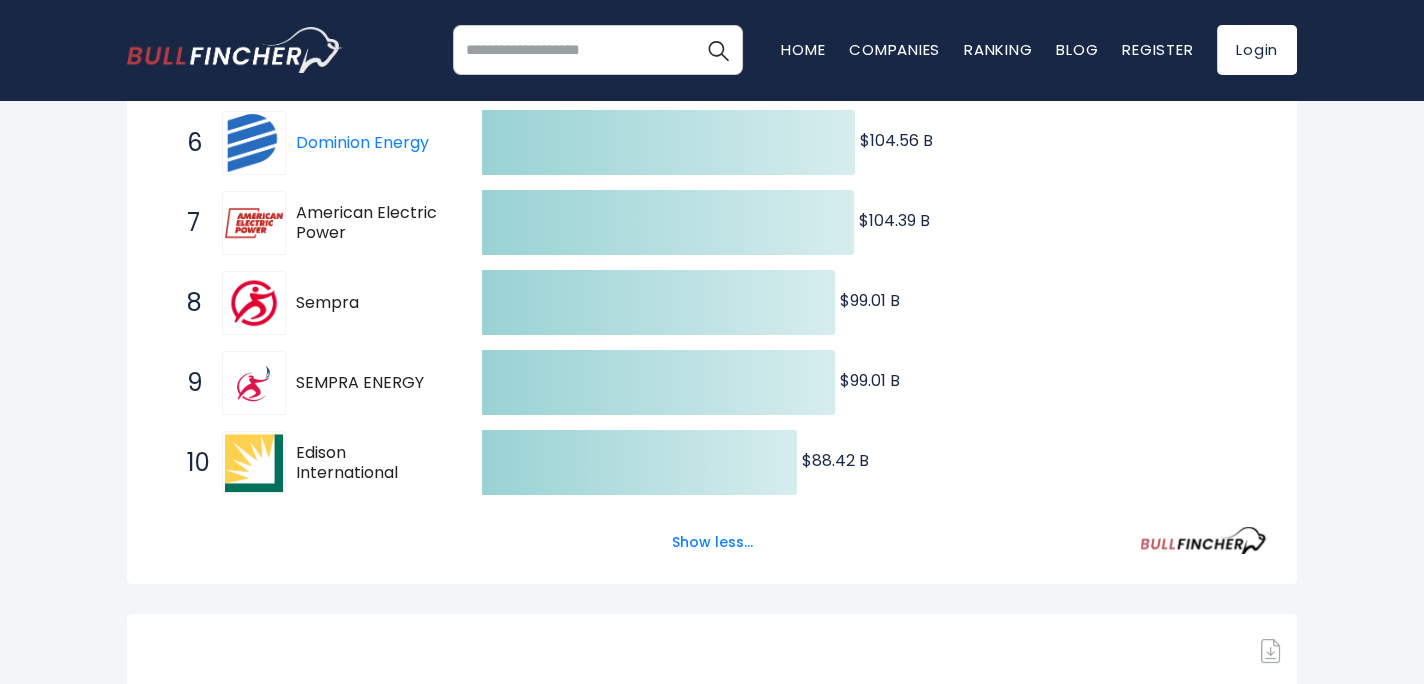 drag, startPoint x: 699, startPoint y: 550, endPoint x: 694, endPoint y: 592, distance: 42.296574 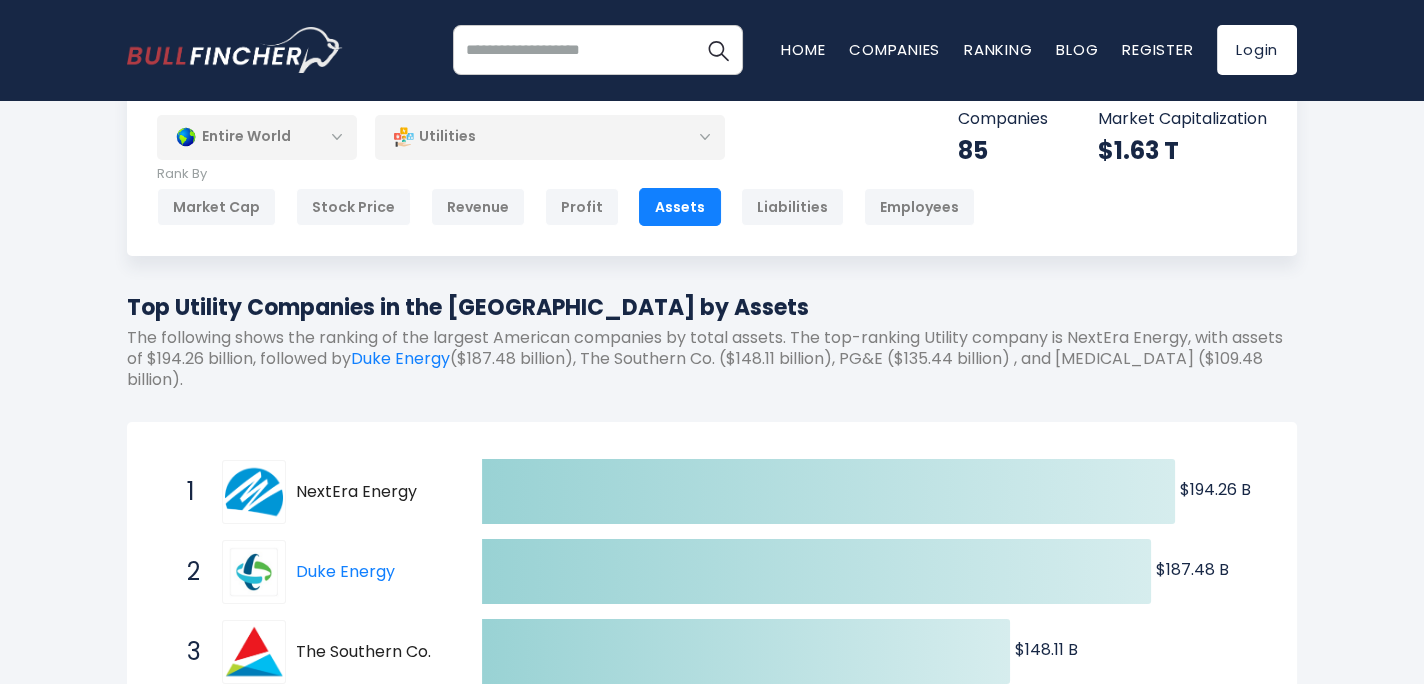 scroll, scrollTop: 0, scrollLeft: 0, axis: both 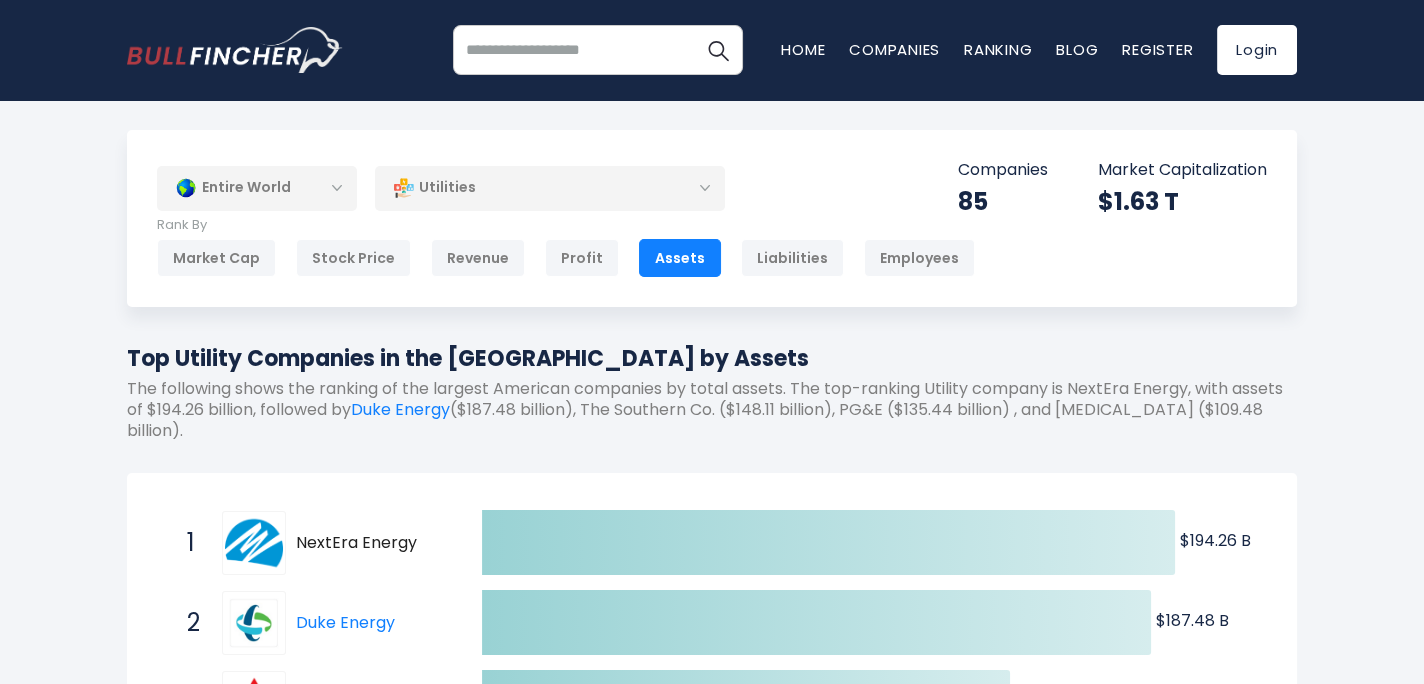 click on "Assets" at bounding box center [680, 258] 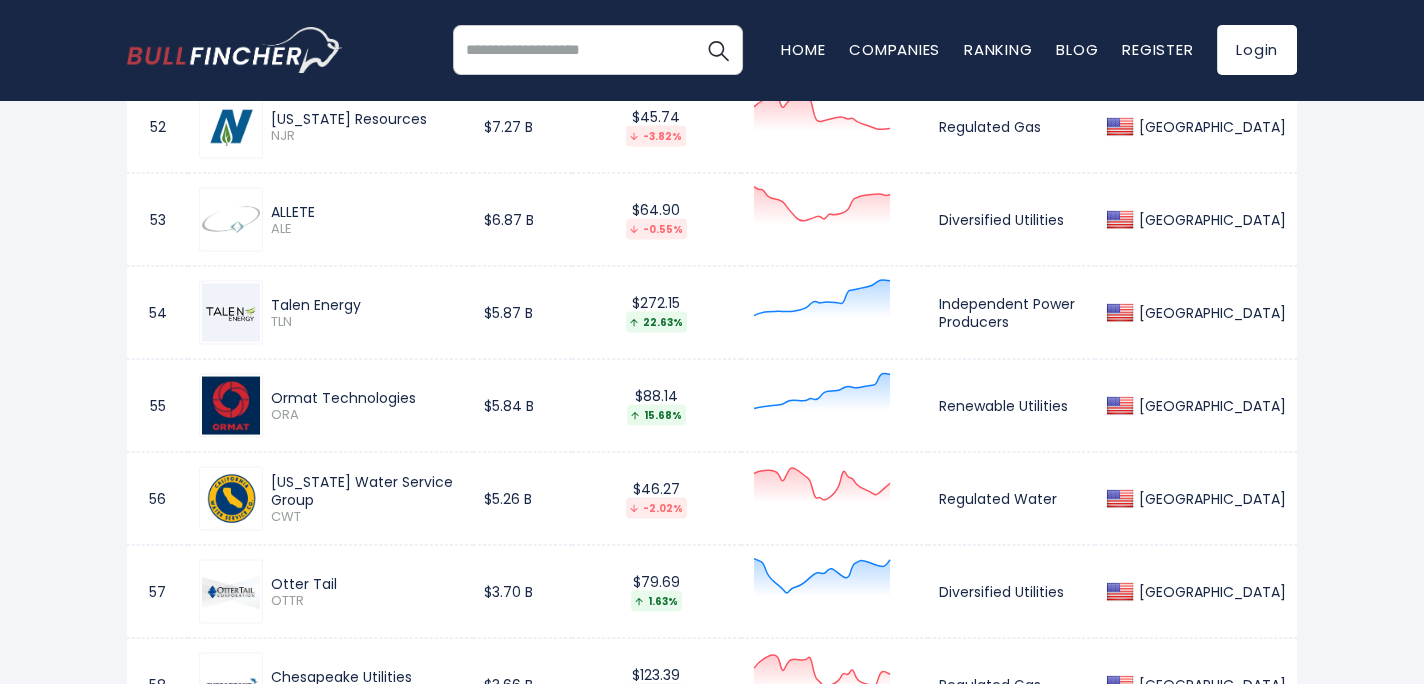 scroll, scrollTop: 6800, scrollLeft: 0, axis: vertical 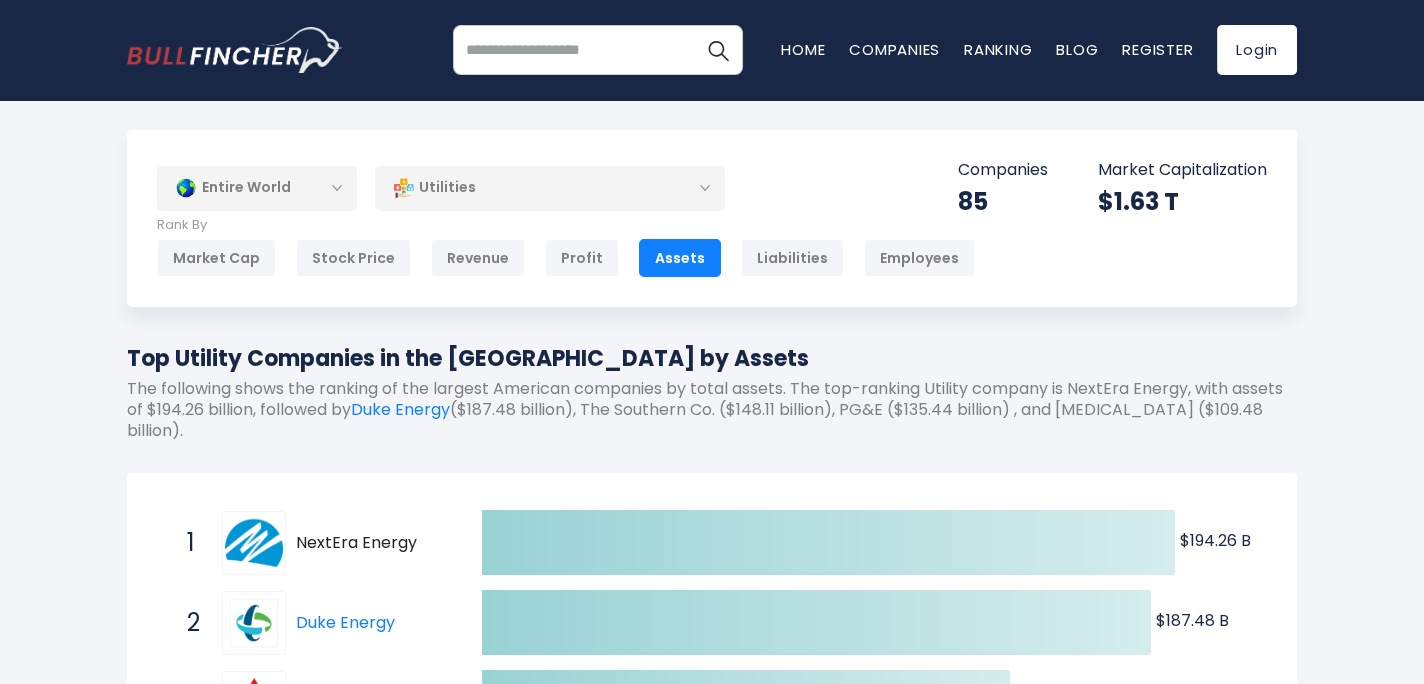 click on "Utilities" at bounding box center [550, 188] 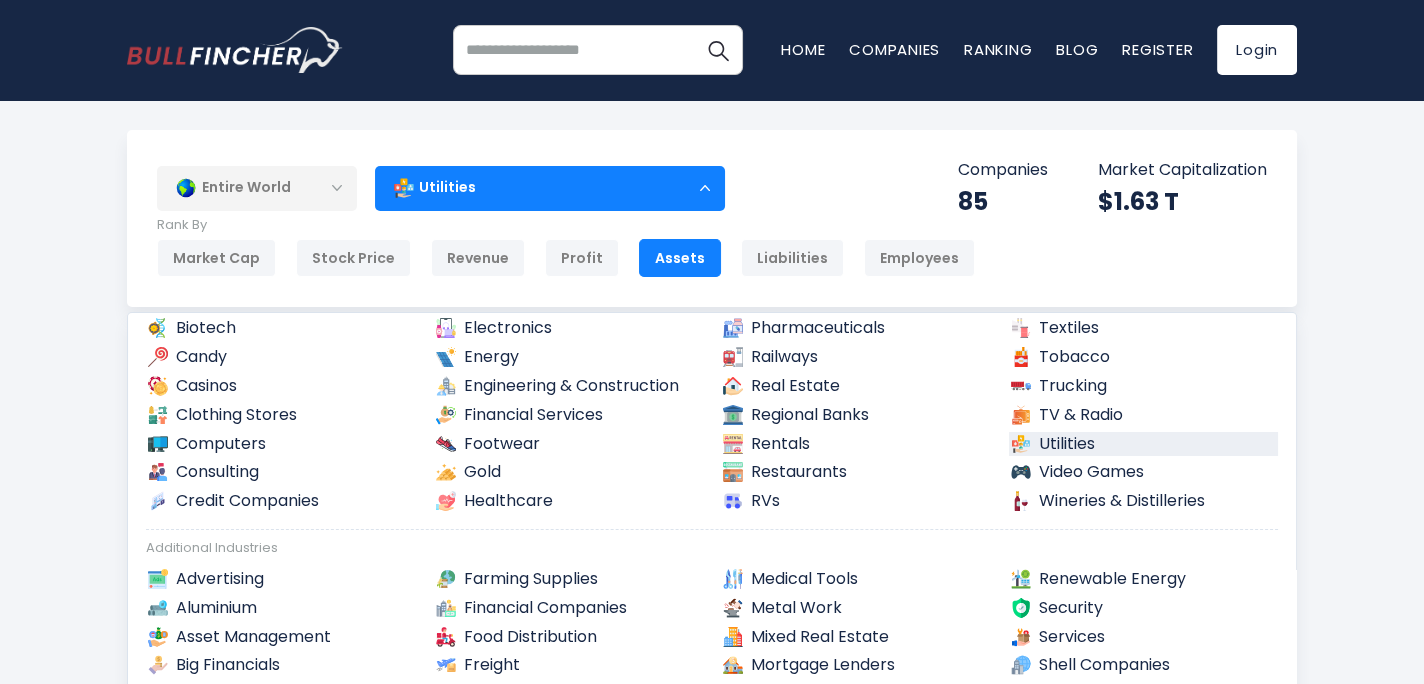 scroll, scrollTop: 300, scrollLeft: 0, axis: vertical 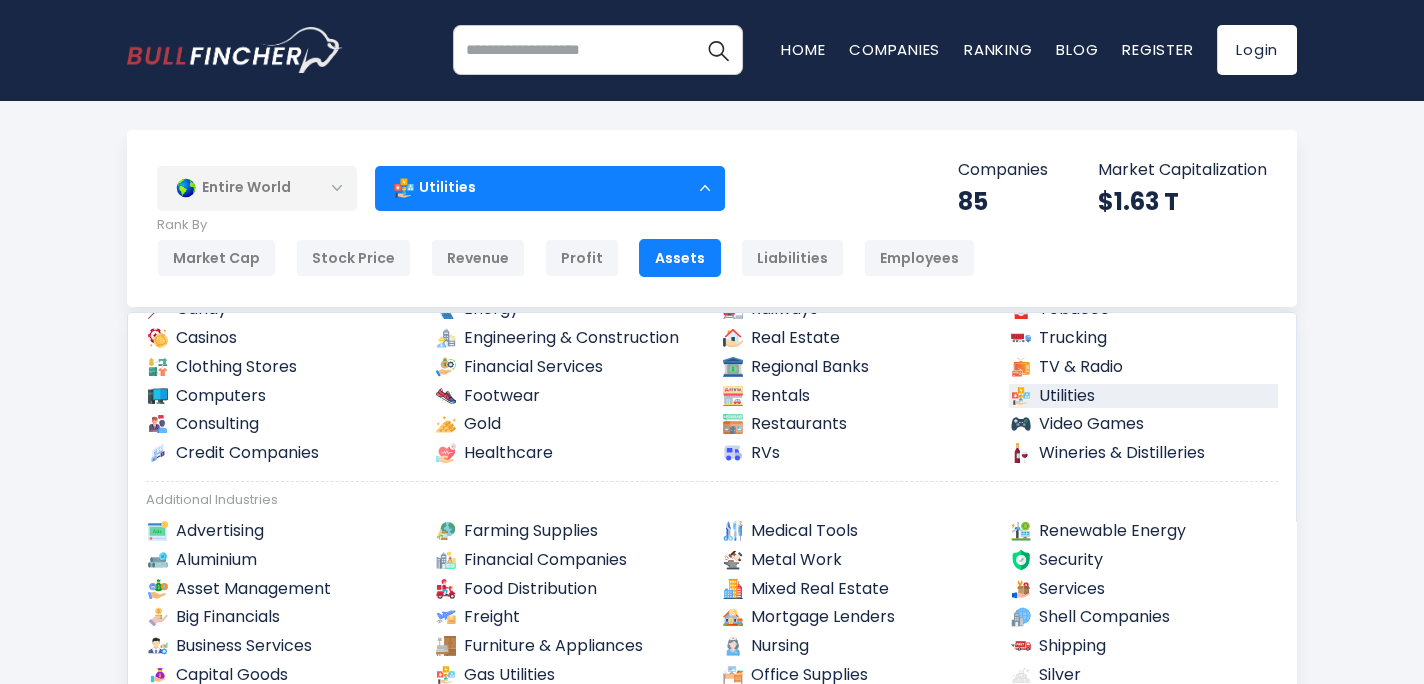 click on "Utilities" at bounding box center [1144, 396] 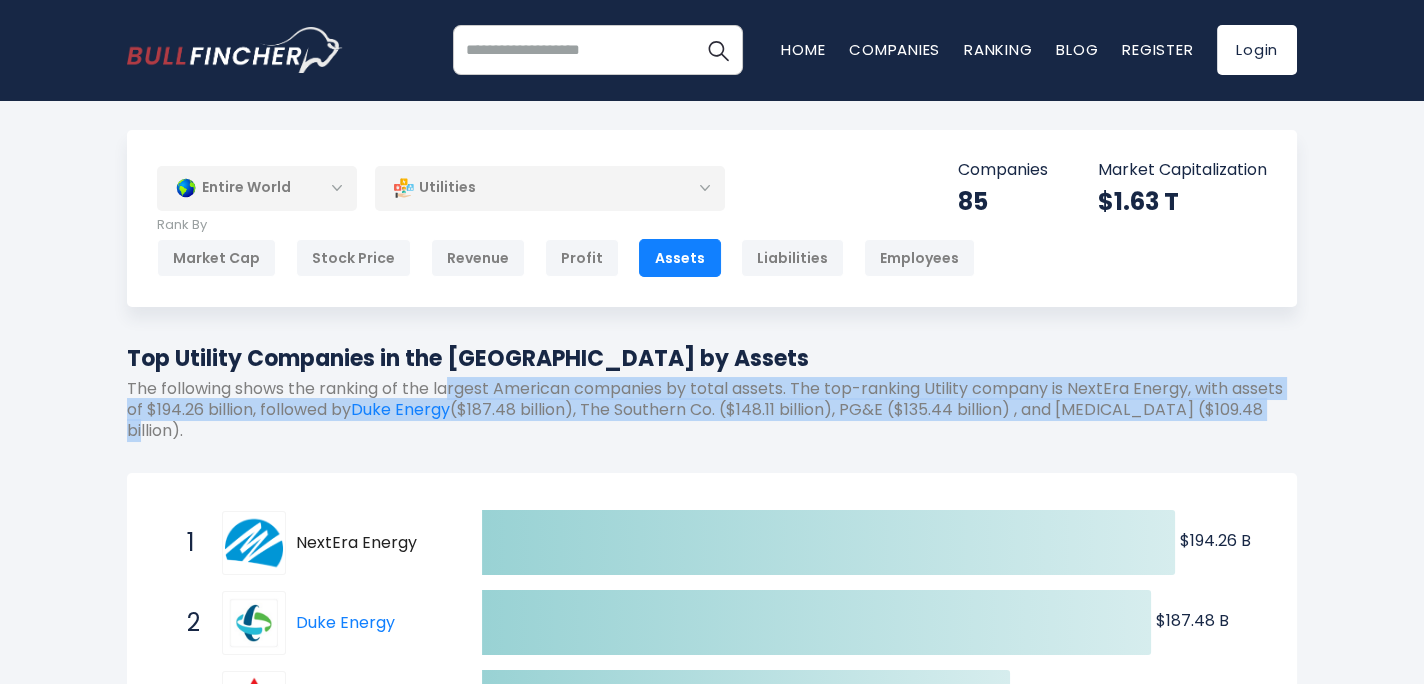 drag, startPoint x: 450, startPoint y: 389, endPoint x: 840, endPoint y: 443, distance: 393.7207 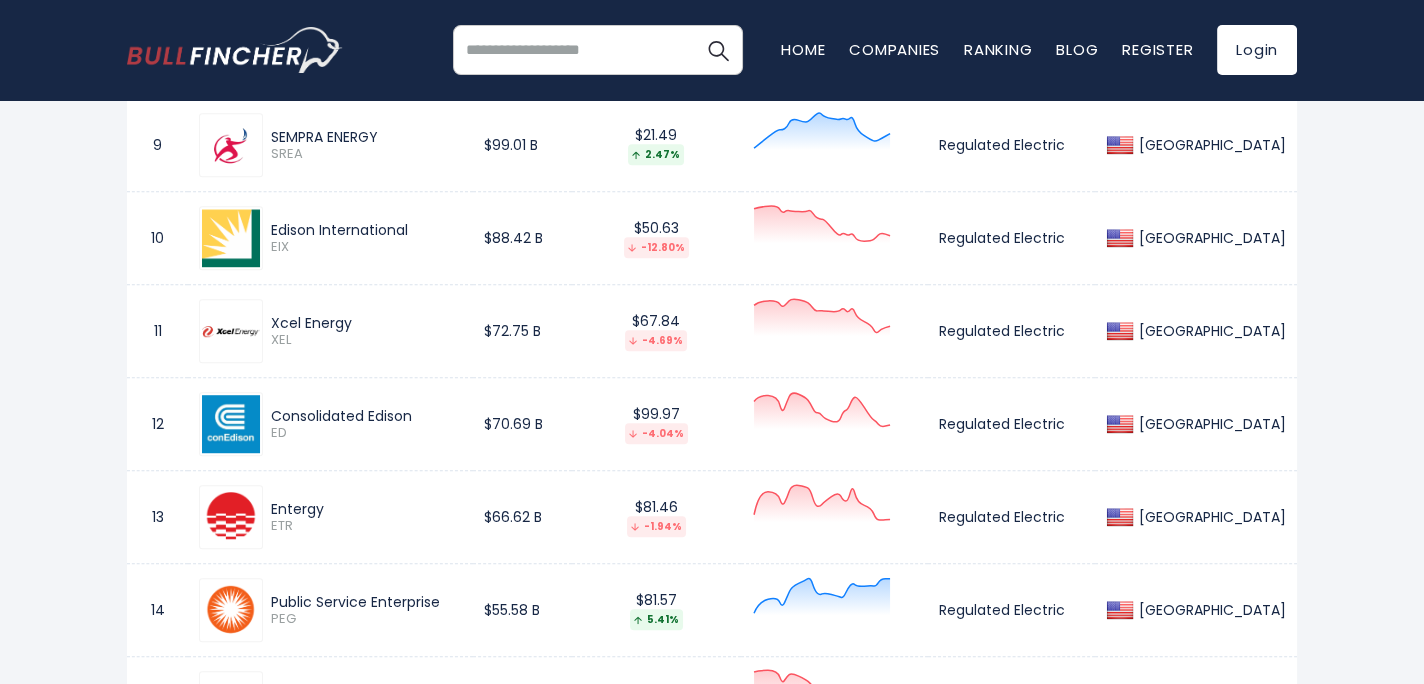scroll, scrollTop: 2200, scrollLeft: 0, axis: vertical 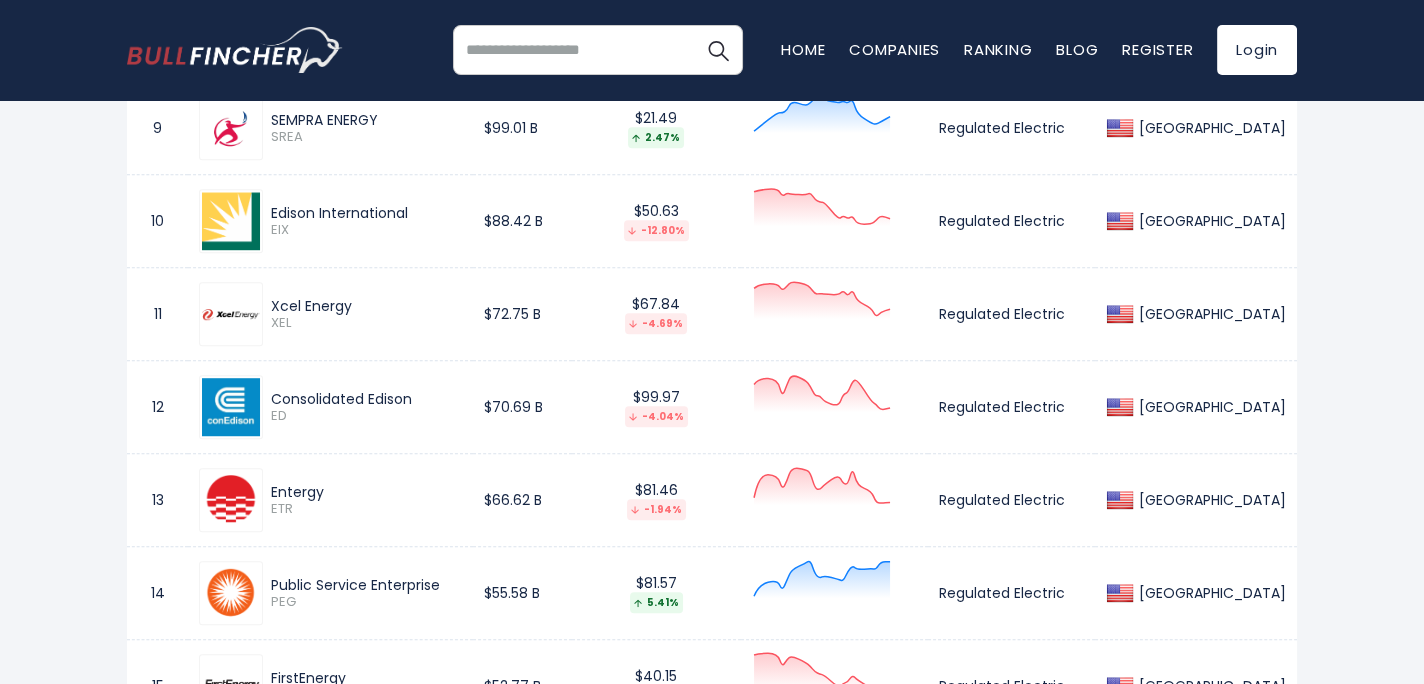 drag, startPoint x: 305, startPoint y: 300, endPoint x: 405, endPoint y: 421, distance: 156.97452 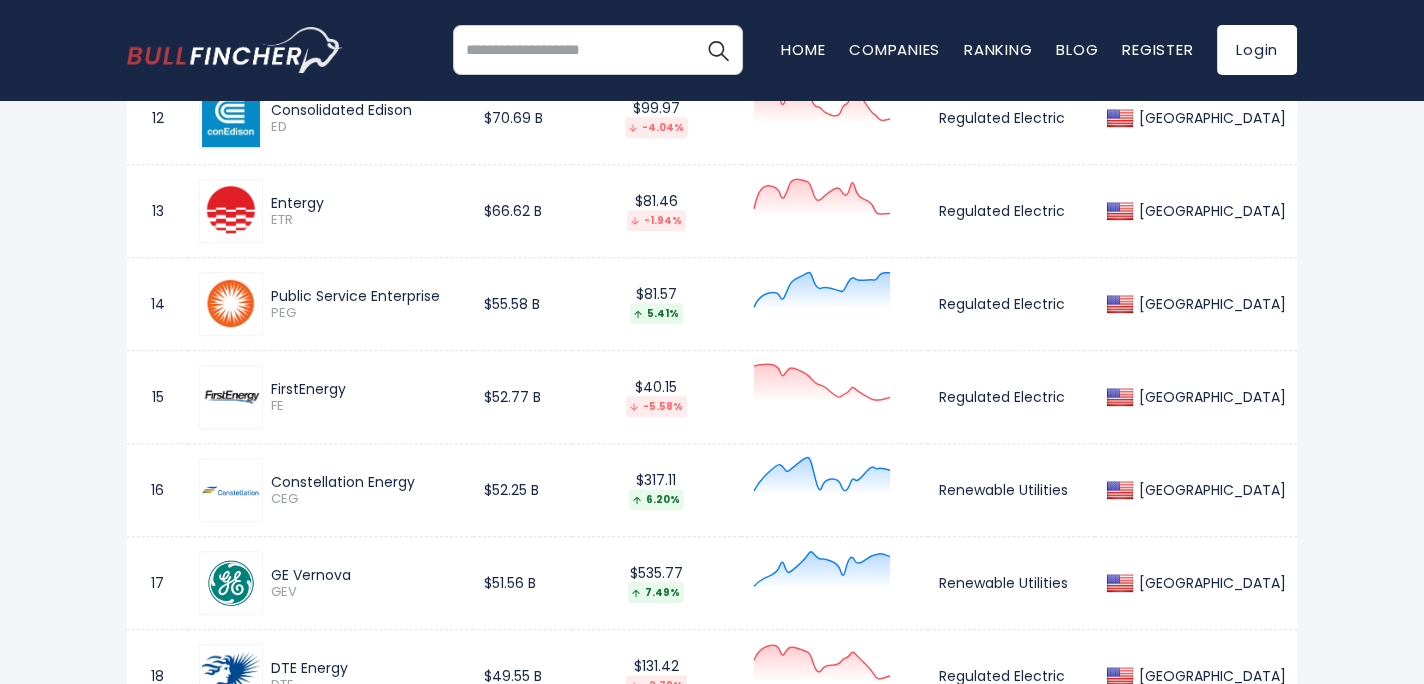 scroll, scrollTop: 2600, scrollLeft: 0, axis: vertical 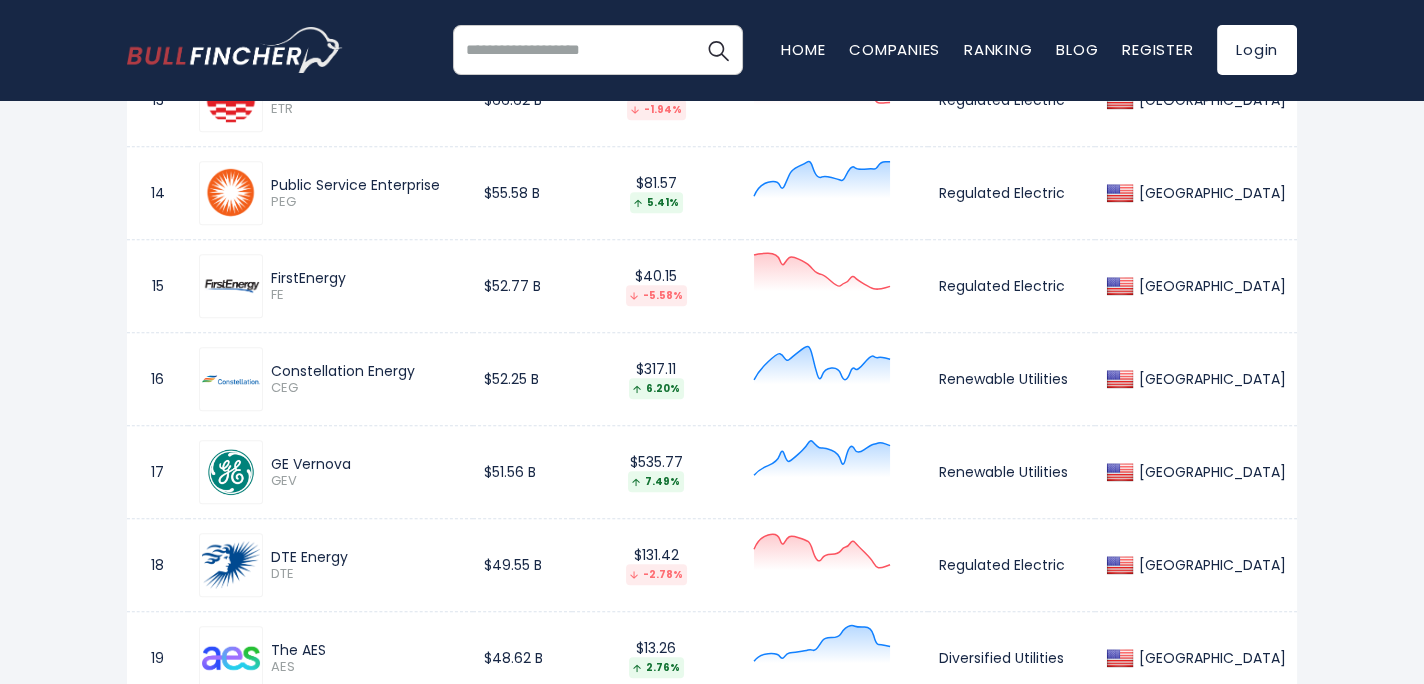 drag, startPoint x: 325, startPoint y: 365, endPoint x: 408, endPoint y: 424, distance: 101.8332 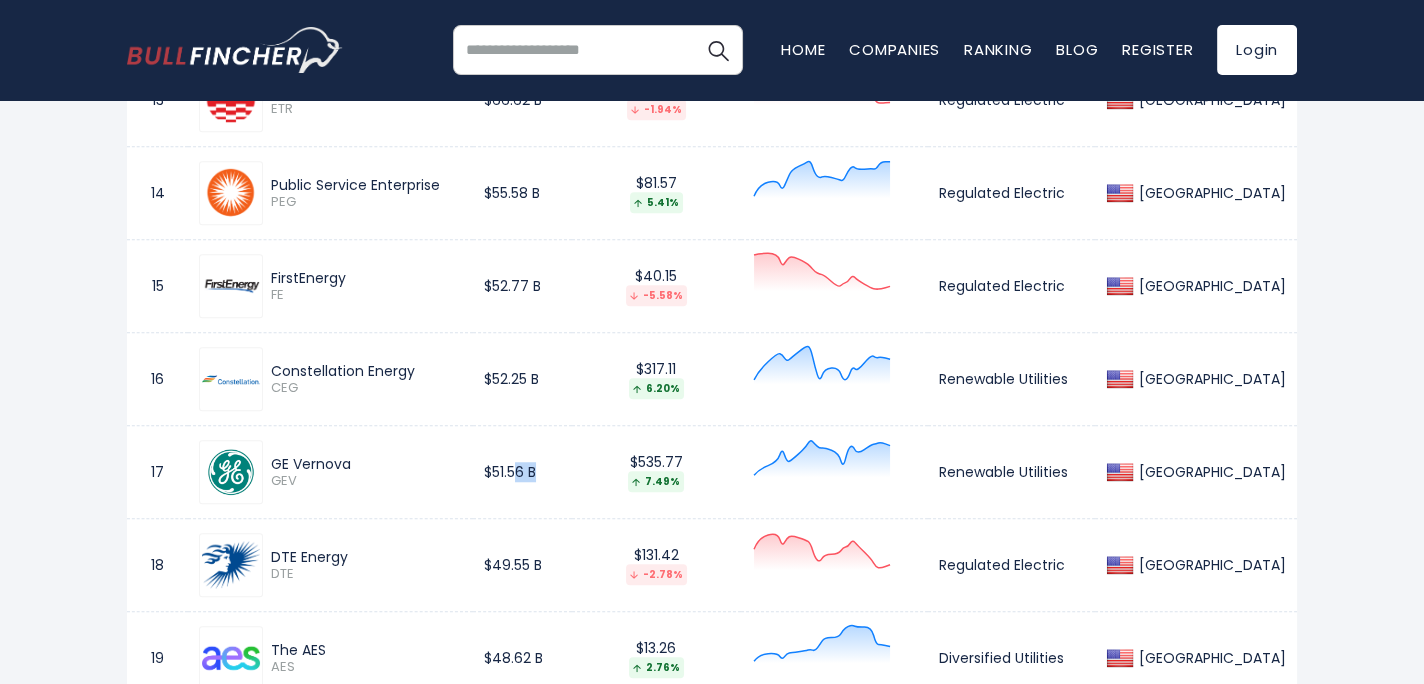 drag, startPoint x: 521, startPoint y: 474, endPoint x: 547, endPoint y: 477, distance: 26.172504 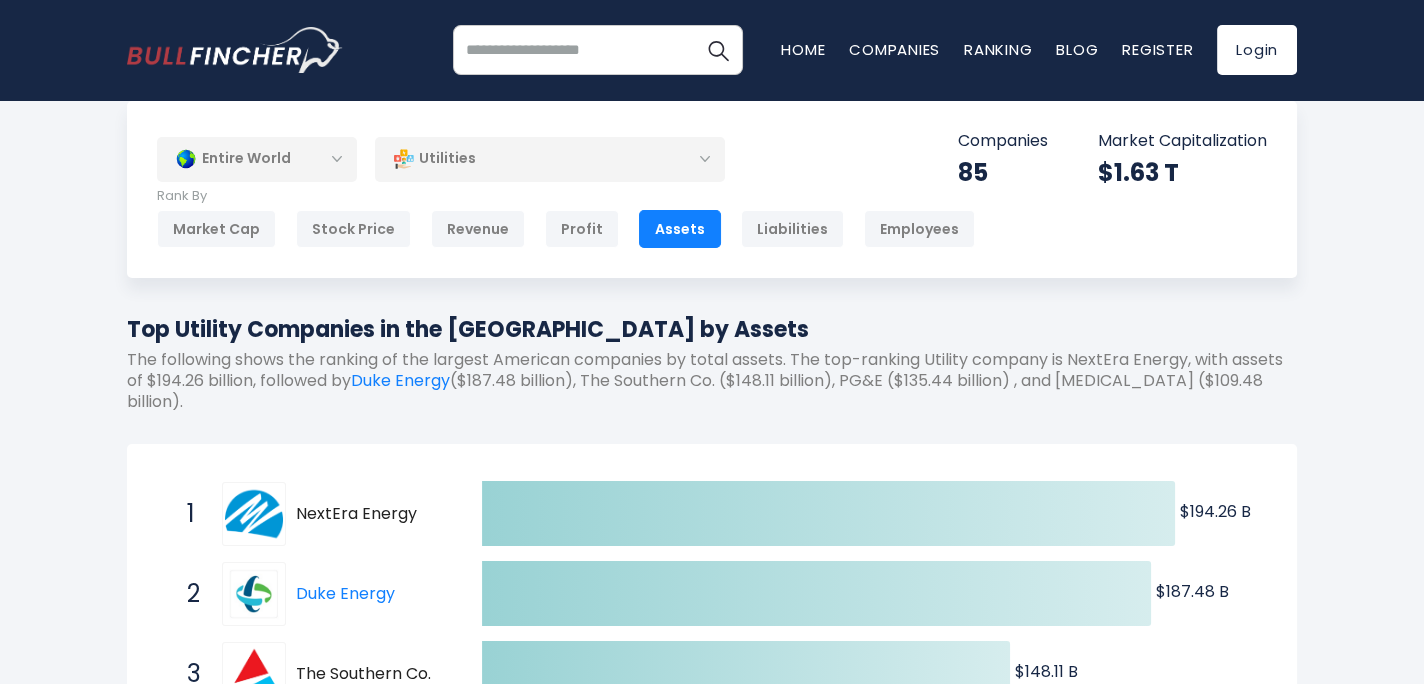 scroll, scrollTop: 0, scrollLeft: 0, axis: both 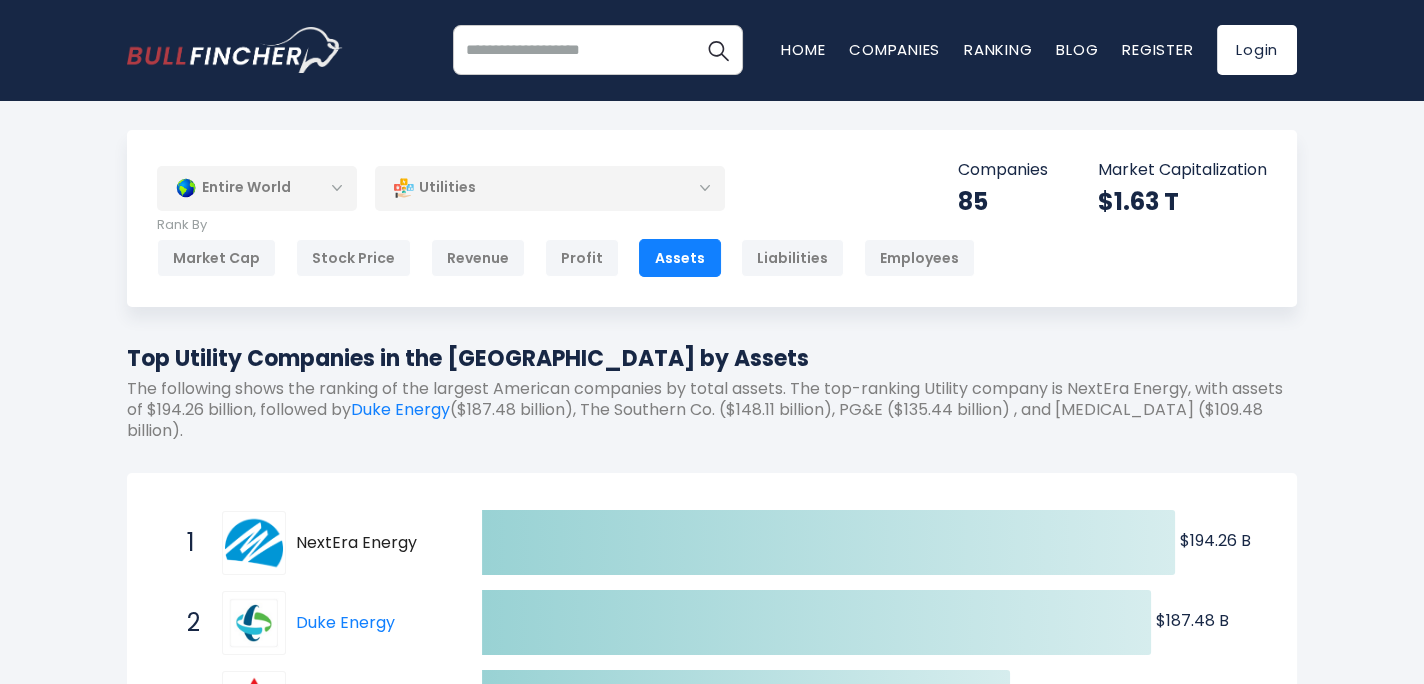 click on "Entire World" at bounding box center [257, 188] 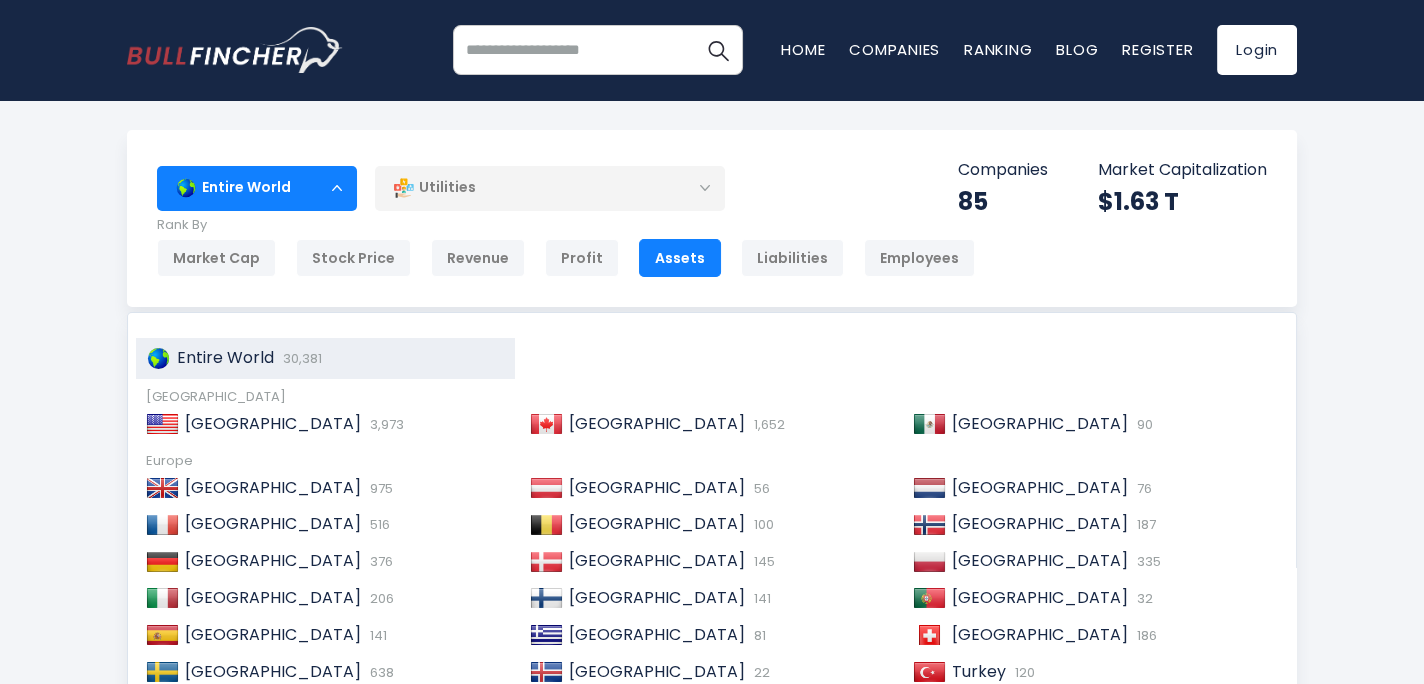click on "Entire World" at bounding box center (225, 357) 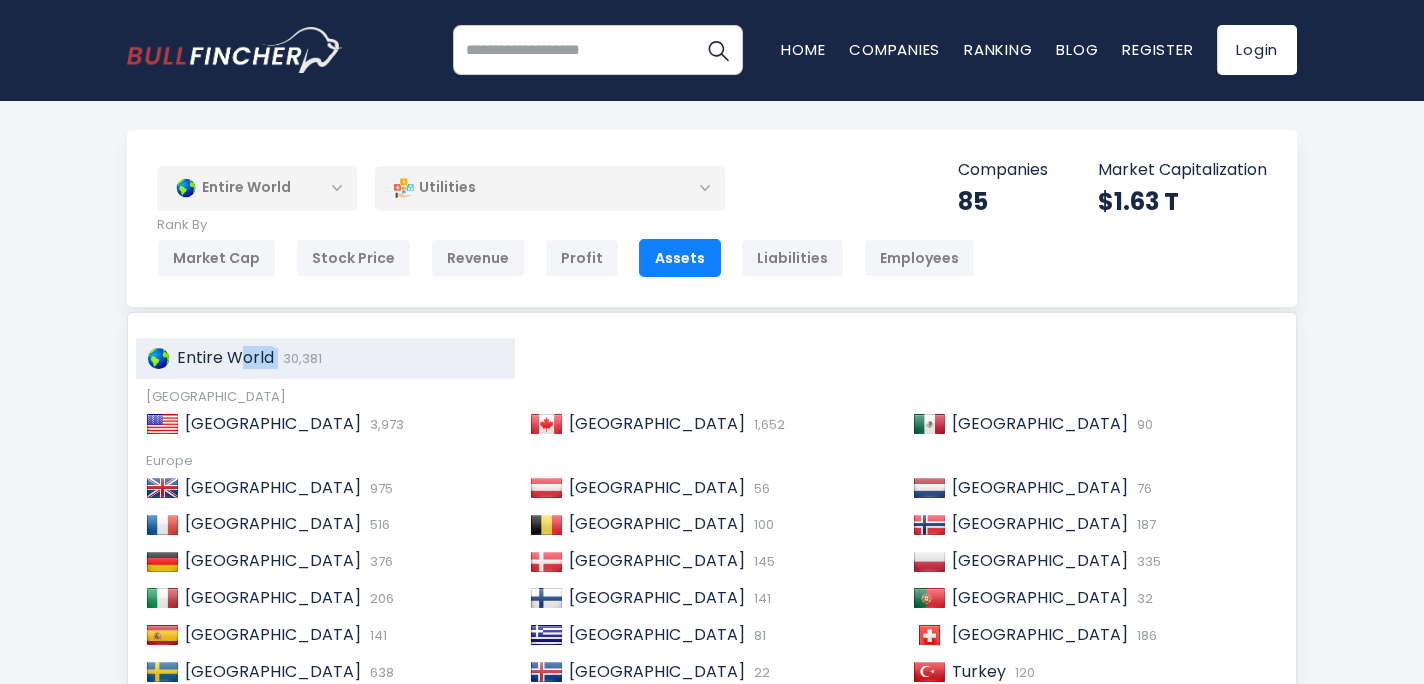 click on "Entire World   30,381" at bounding box center [325, 358] 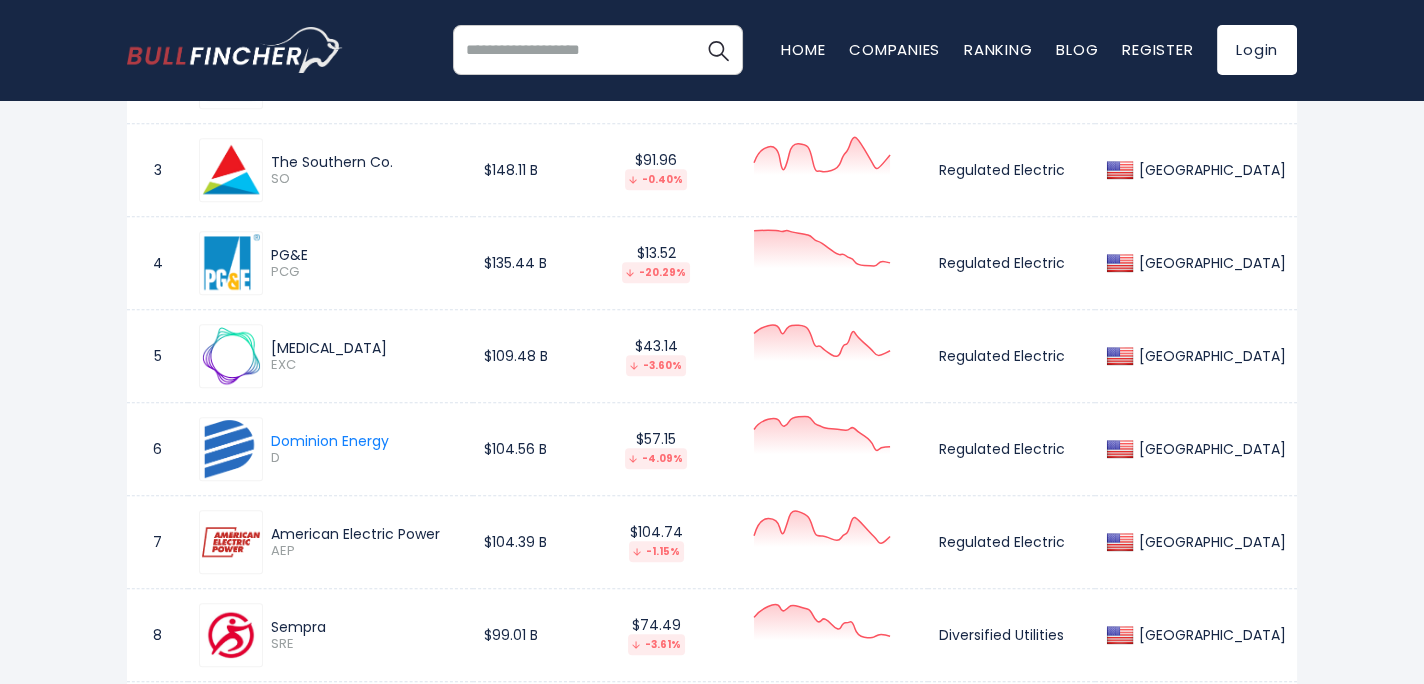 scroll, scrollTop: 1100, scrollLeft: 0, axis: vertical 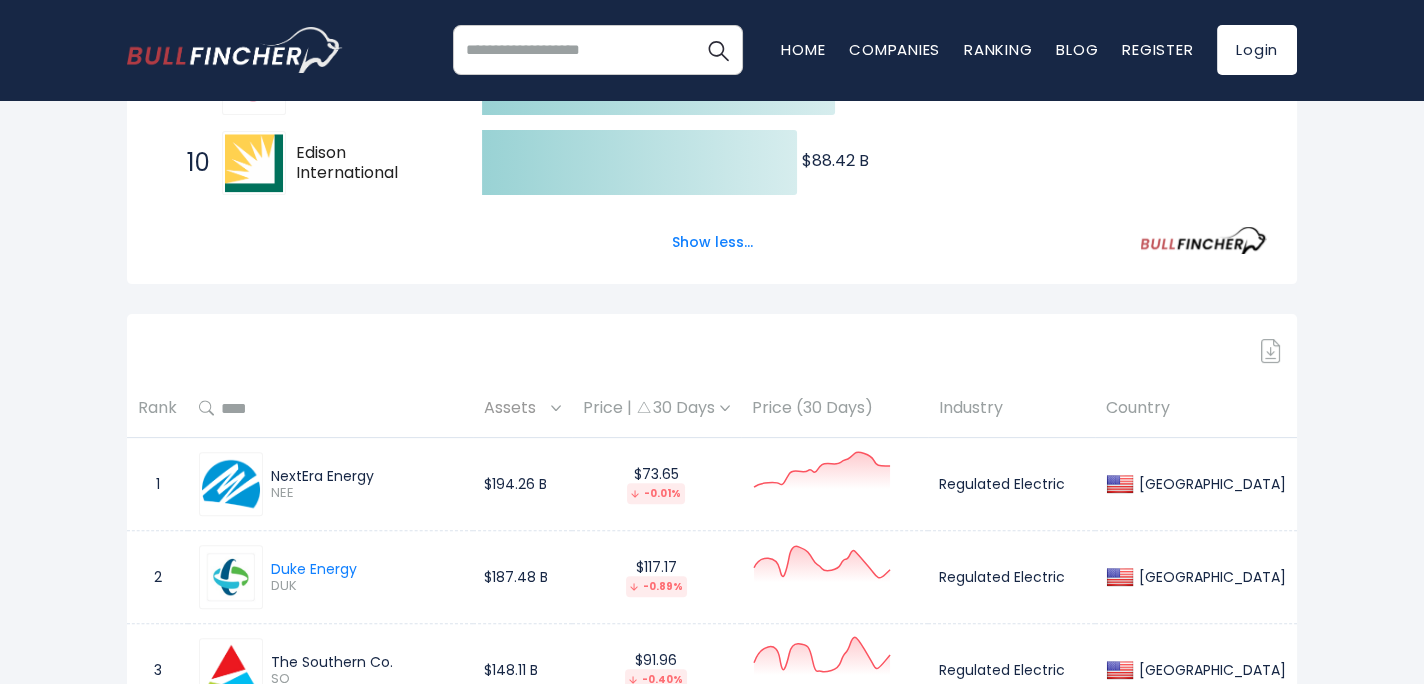 click on "Country" at bounding box center [1196, 408] 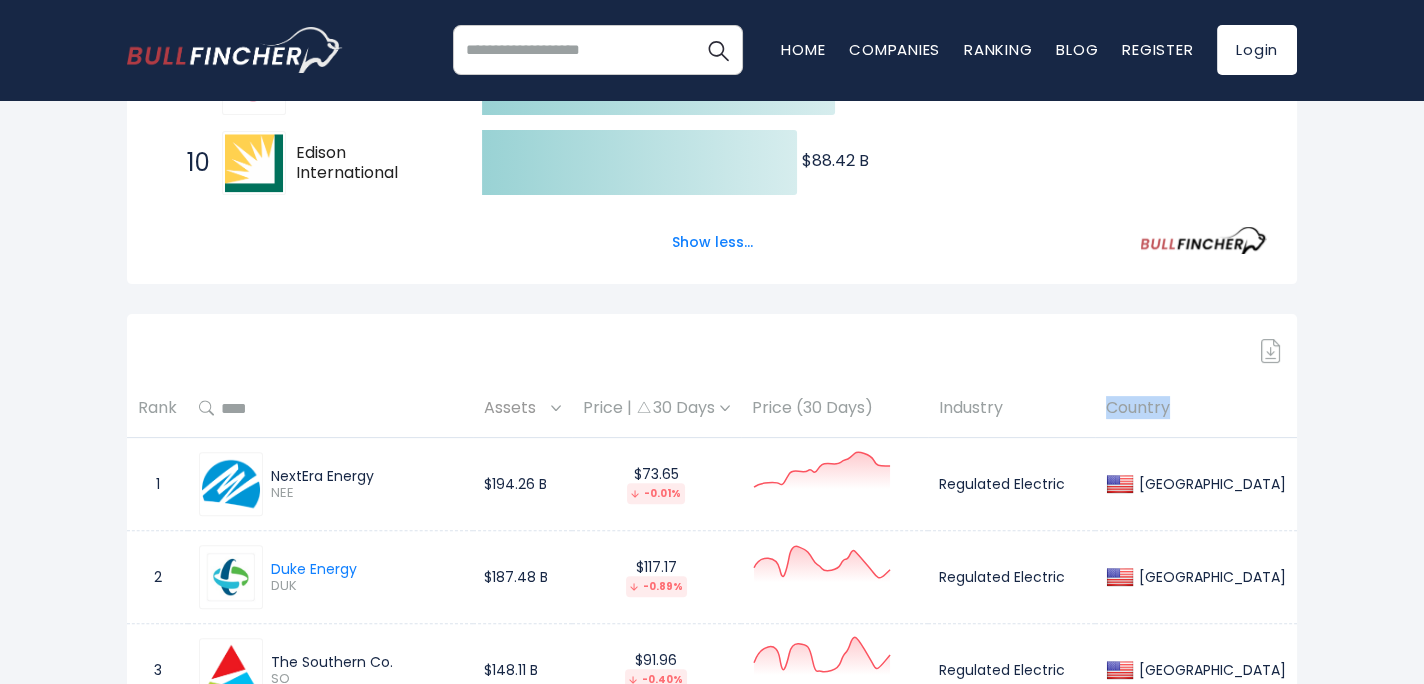 click on "Country" at bounding box center [1196, 408] 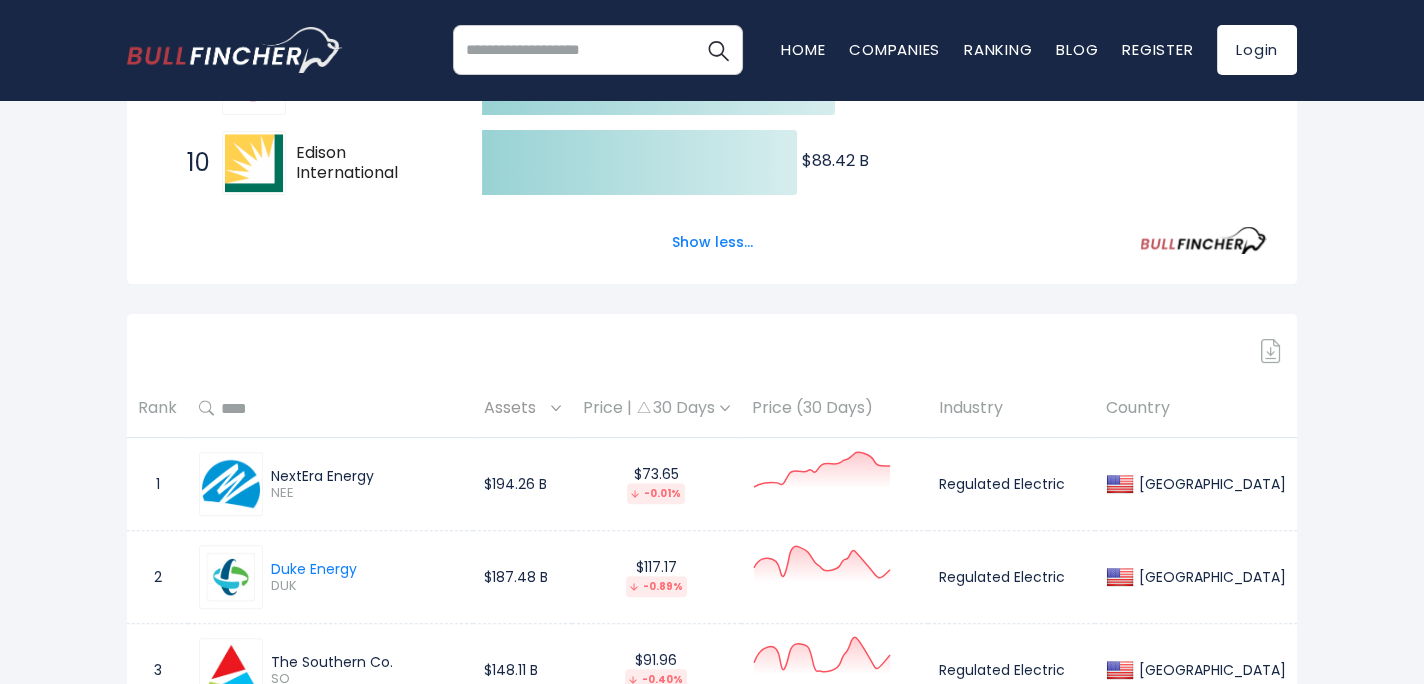 click on "Industry" at bounding box center [1011, 408] 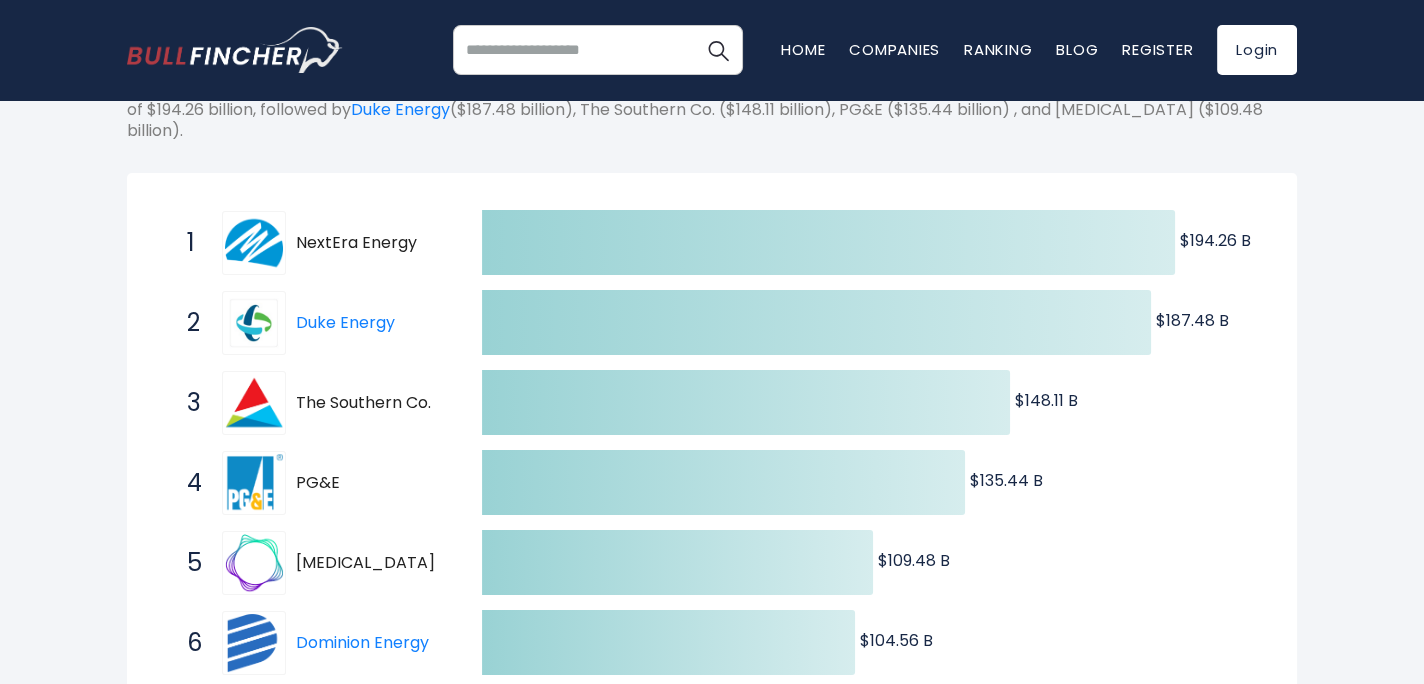 scroll, scrollTop: 0, scrollLeft: 0, axis: both 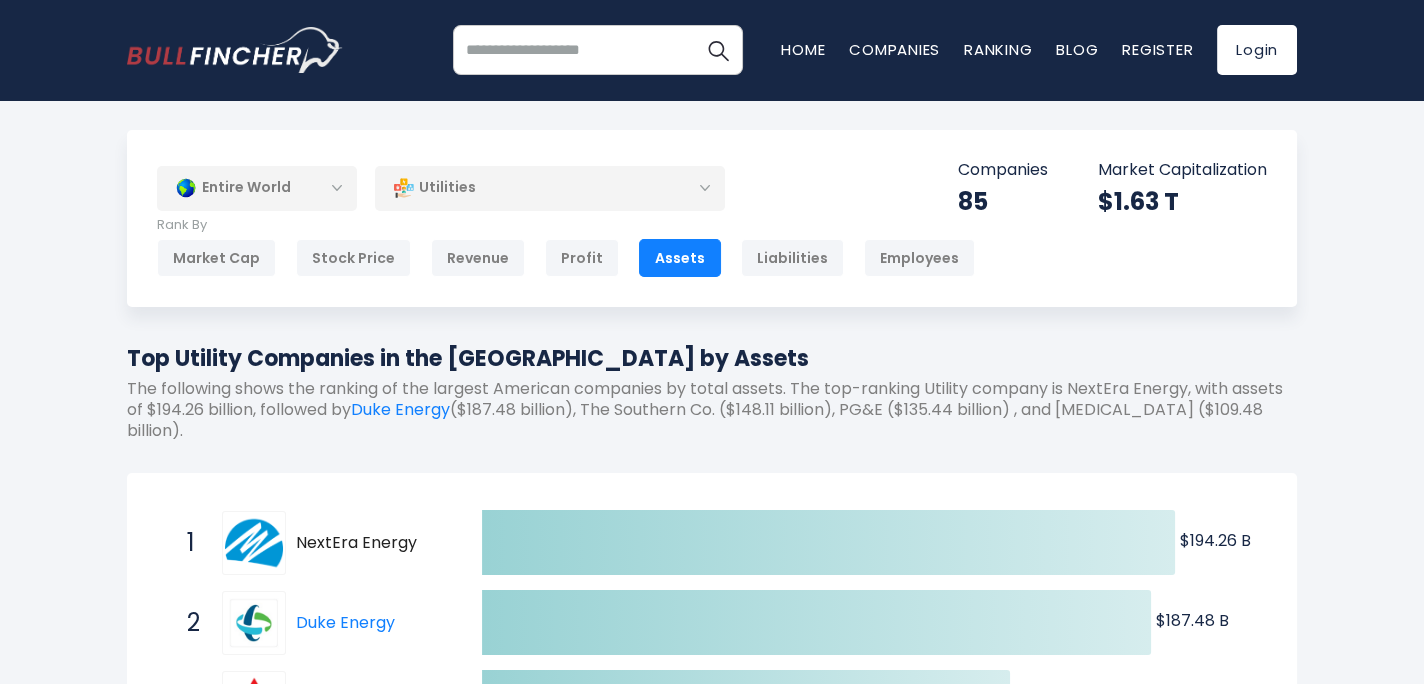 click on "Utilities" at bounding box center (550, 188) 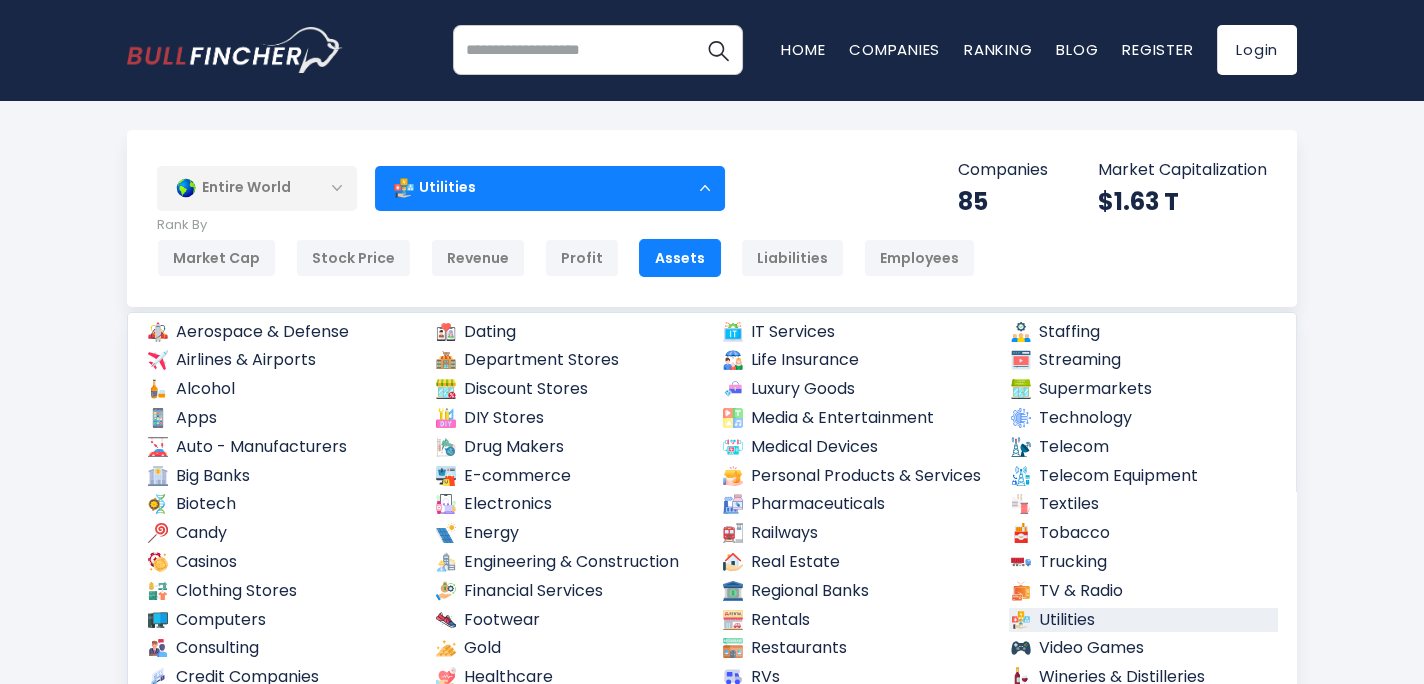 scroll, scrollTop: 0, scrollLeft: 0, axis: both 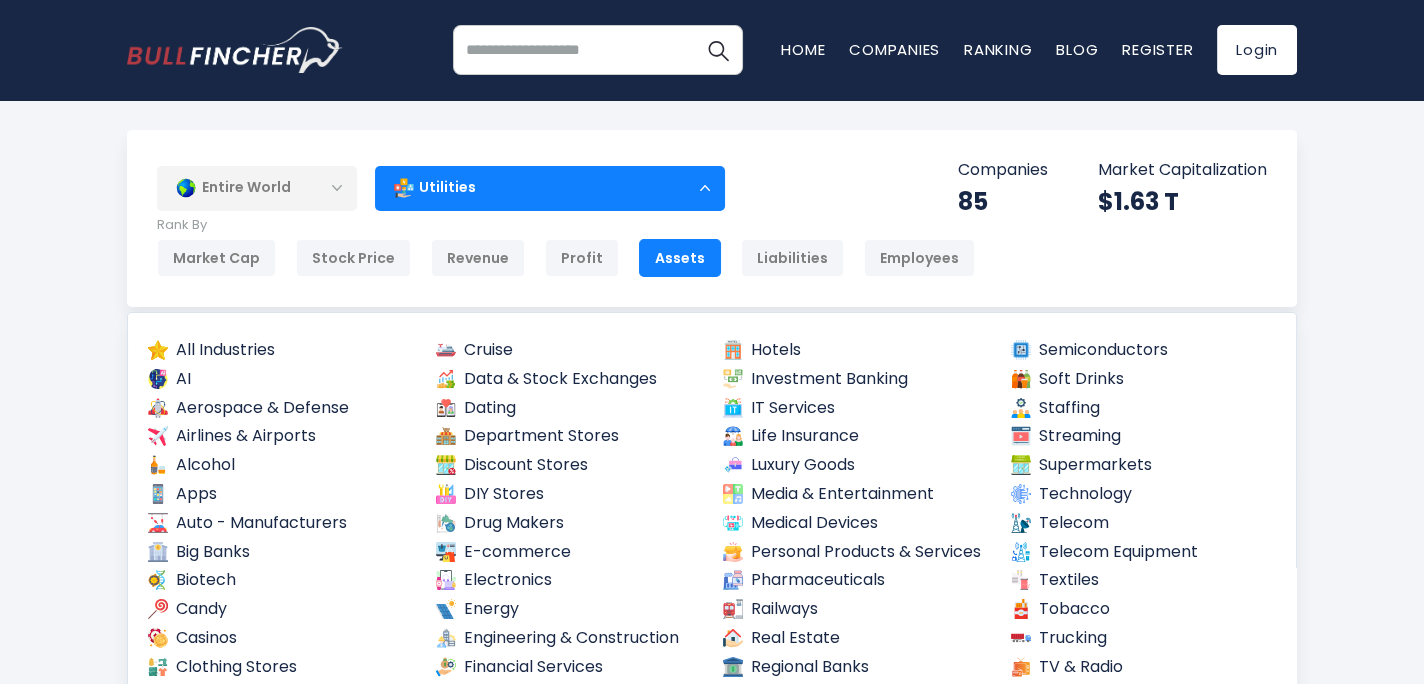 click on "Assets" at bounding box center (680, 258) 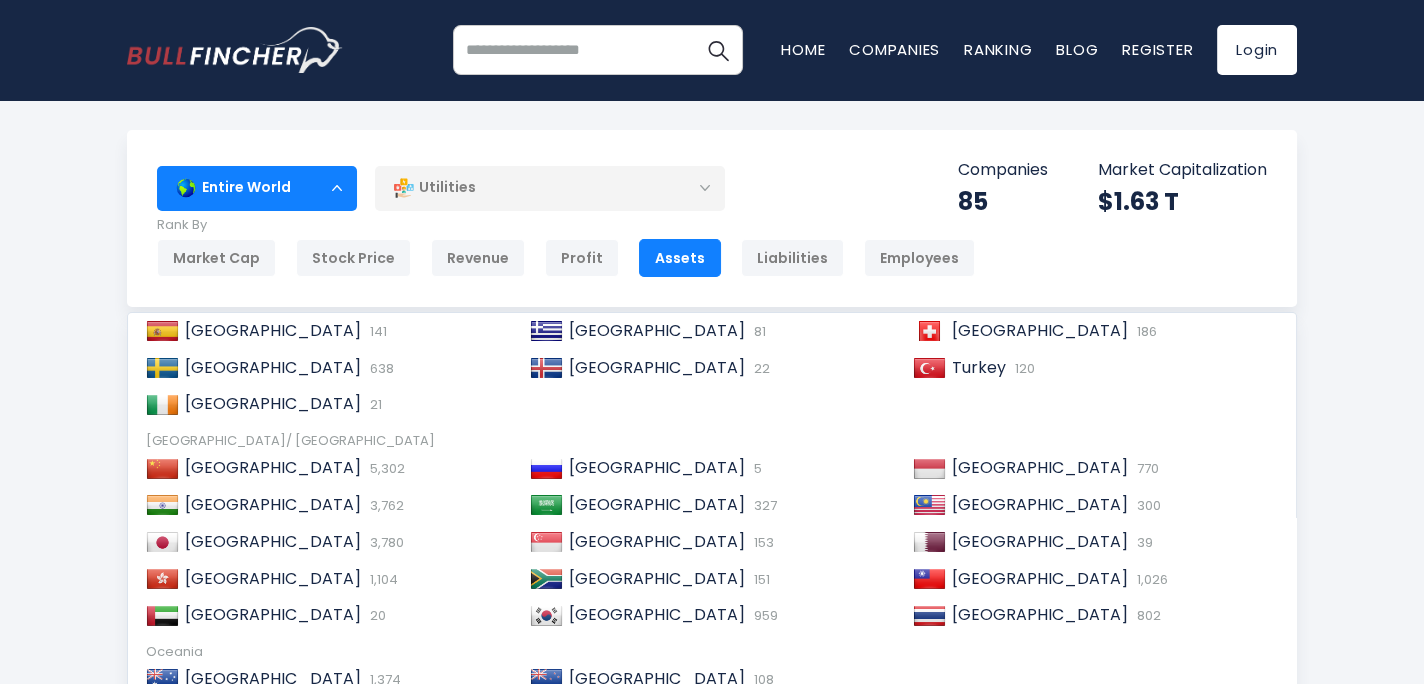 scroll, scrollTop: 305, scrollLeft: 0, axis: vertical 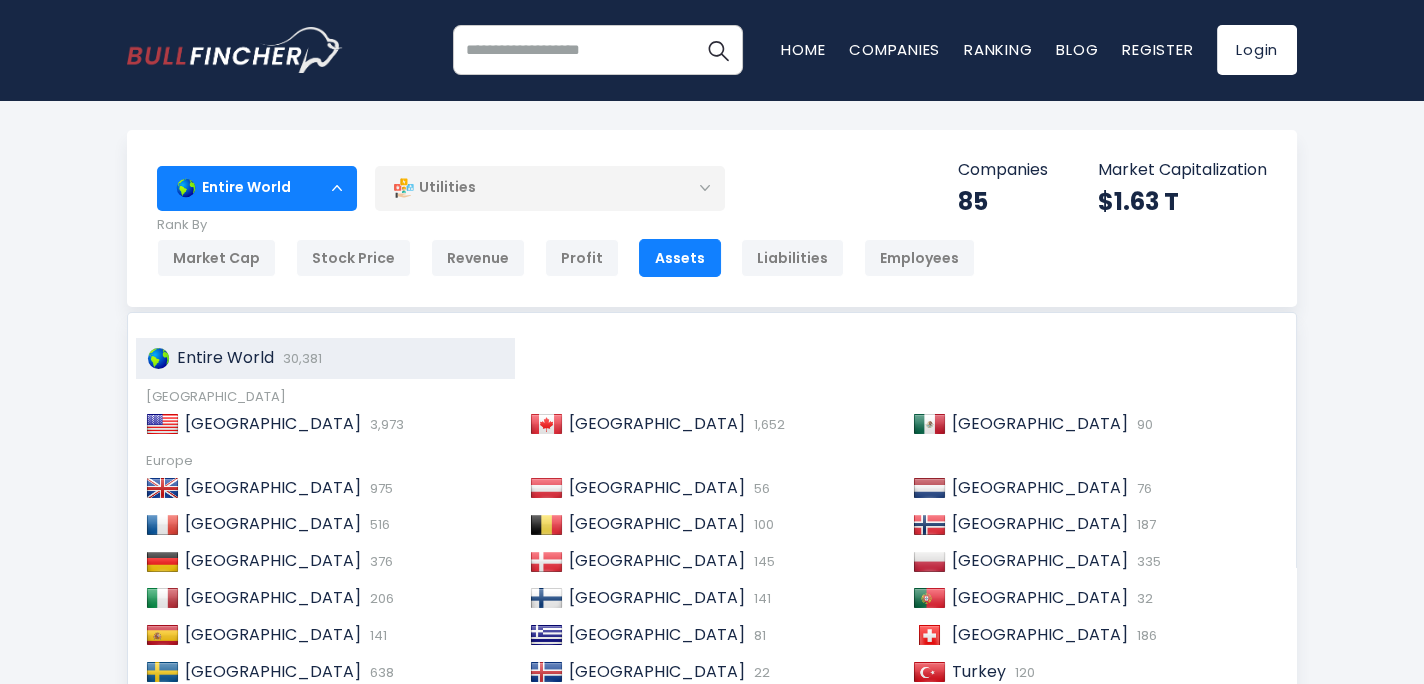 click on "Entire World" at bounding box center (225, 357) 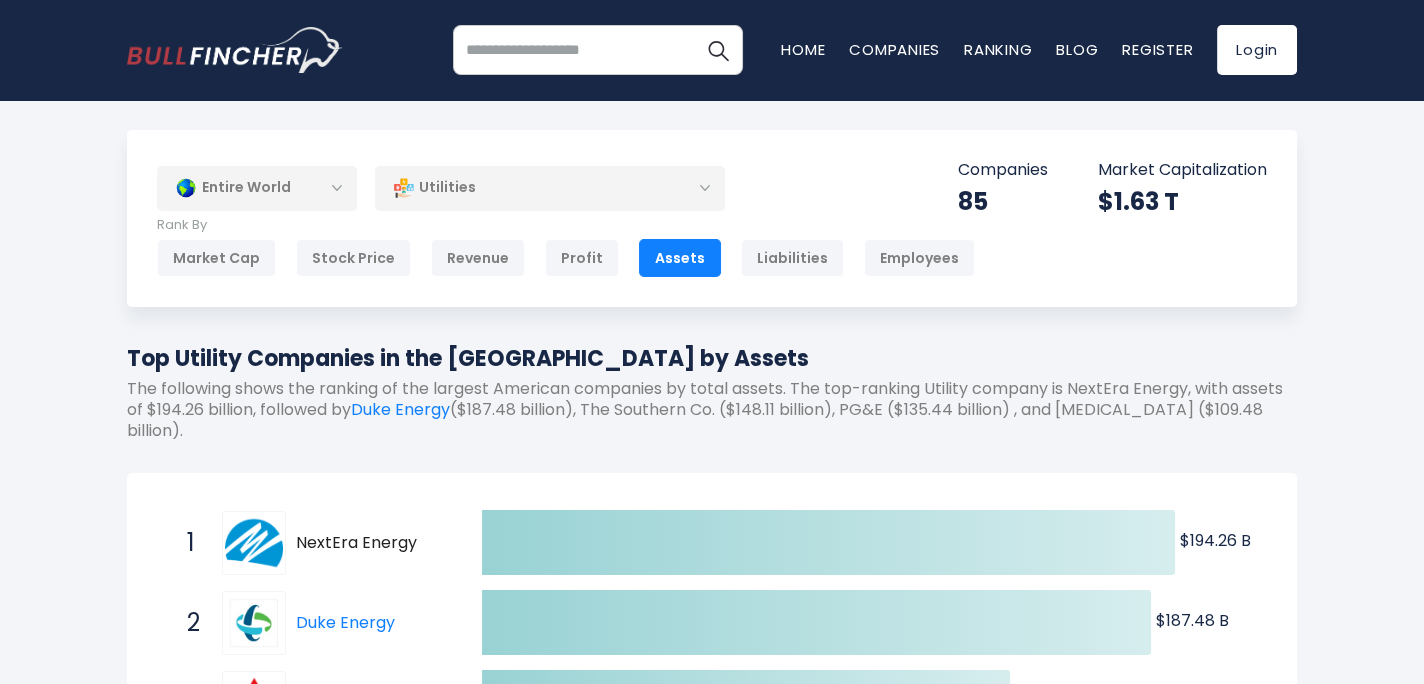 drag, startPoint x: 264, startPoint y: 368, endPoint x: 661, endPoint y: 368, distance: 397 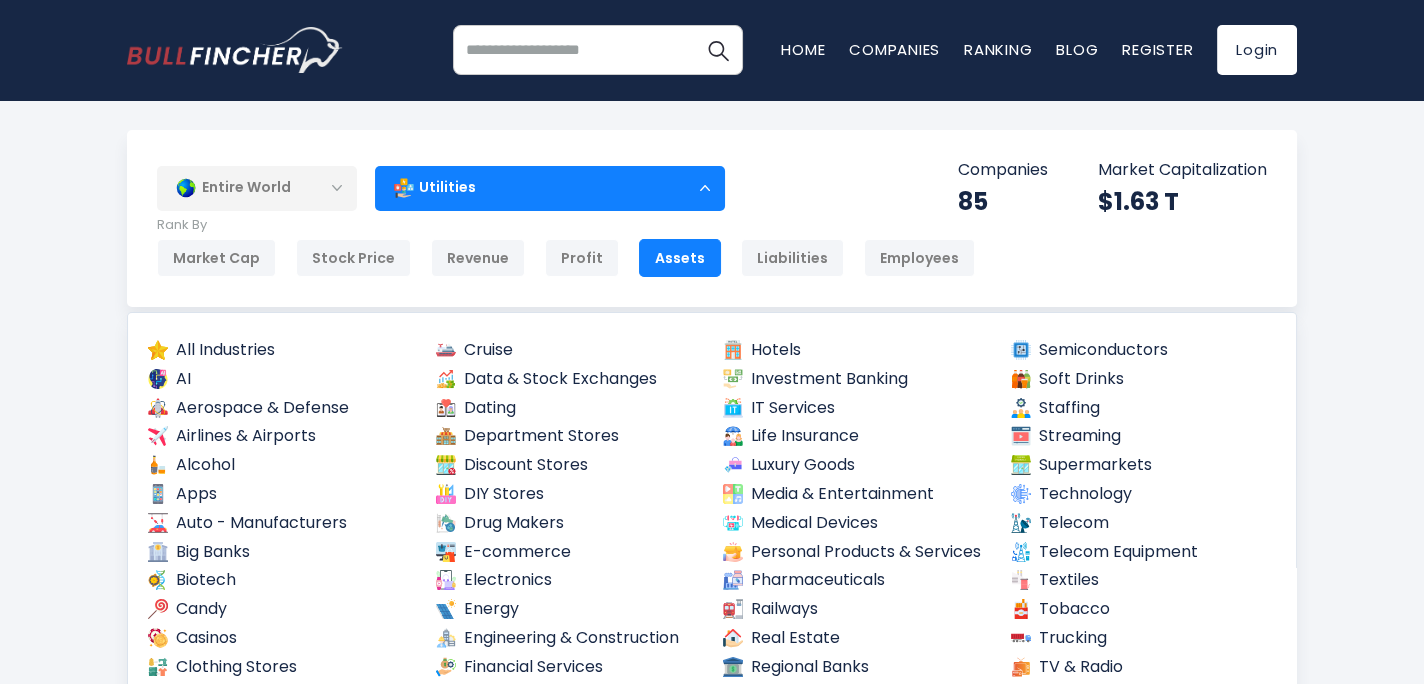 click on "Assets" at bounding box center [680, 258] 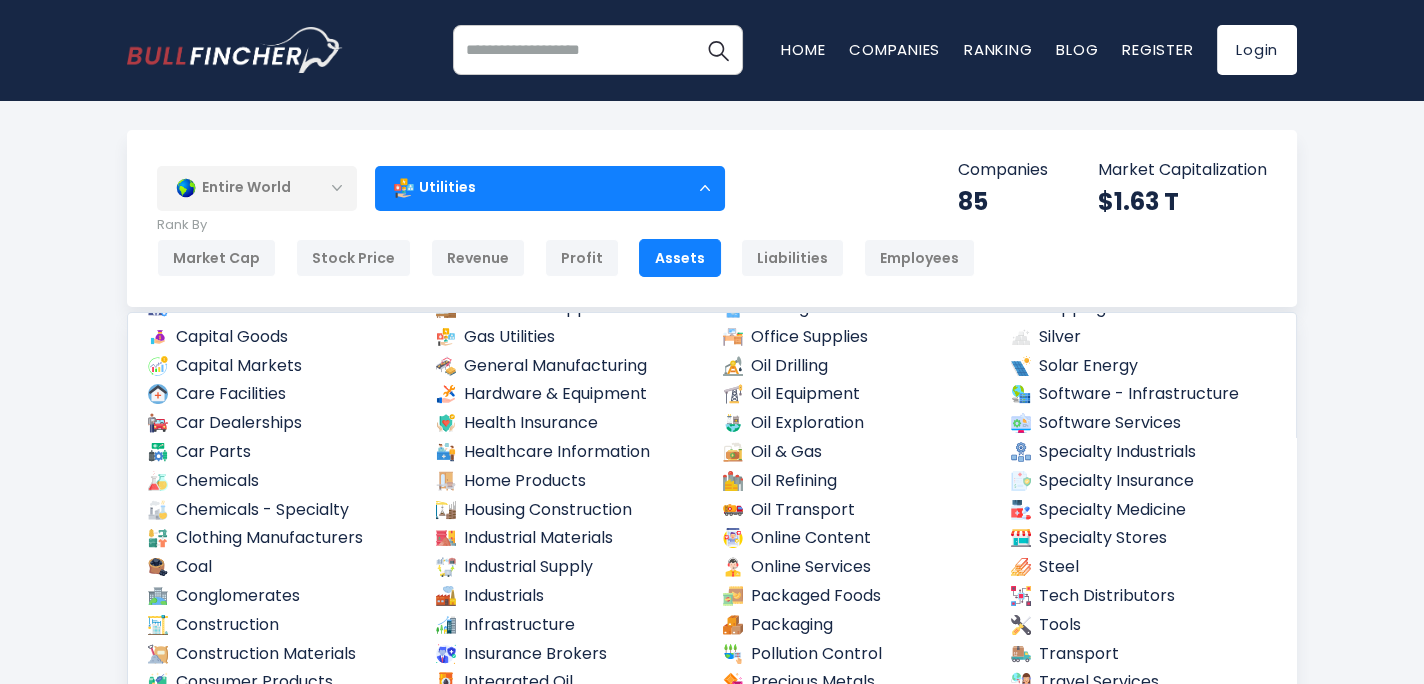 scroll, scrollTop: 708, scrollLeft: 0, axis: vertical 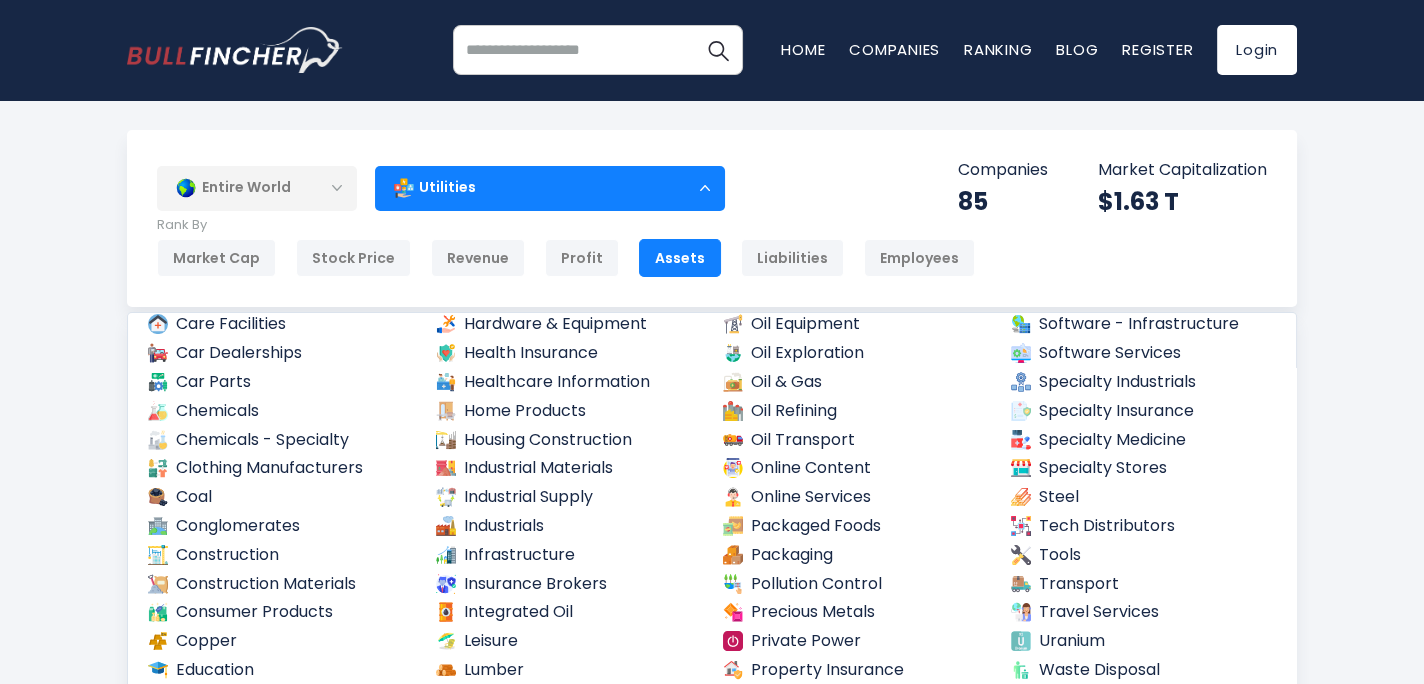 click on "Assets" at bounding box center [680, 258] 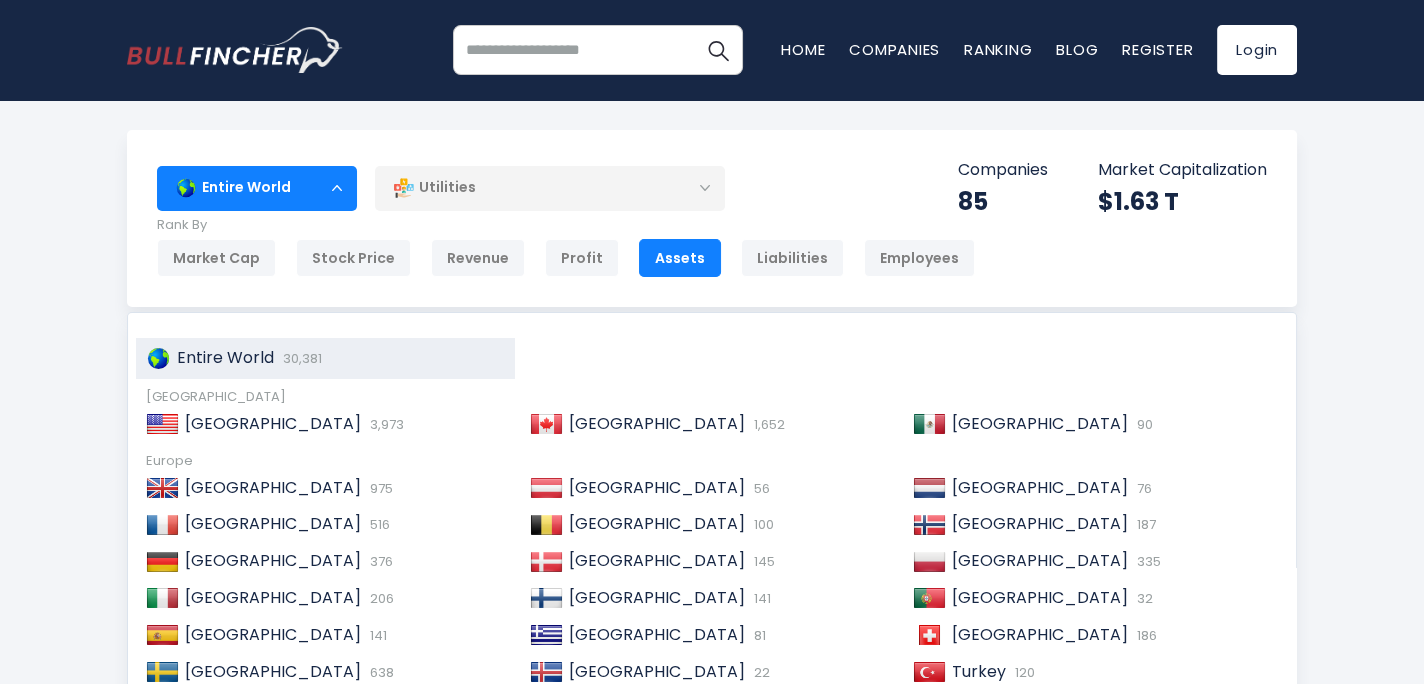 click on "Entire World" at bounding box center [225, 357] 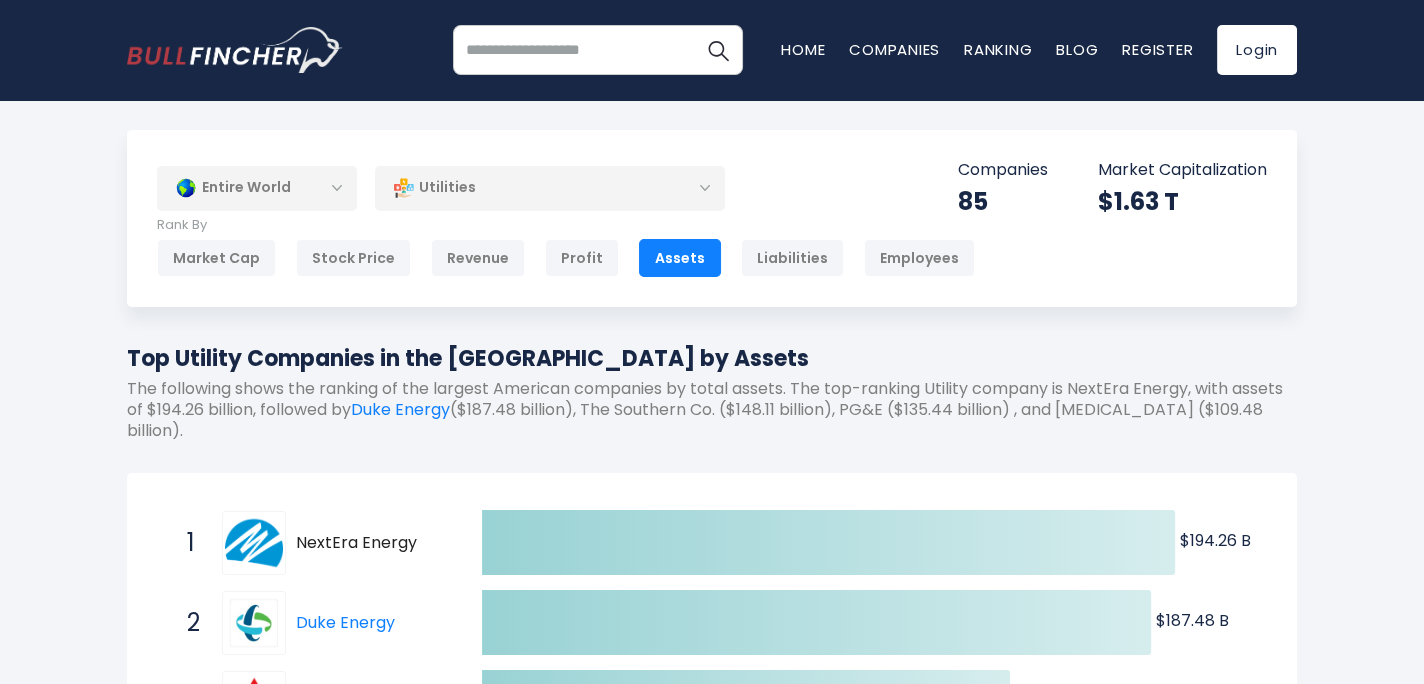 click on "Entire World" at bounding box center (257, 188) 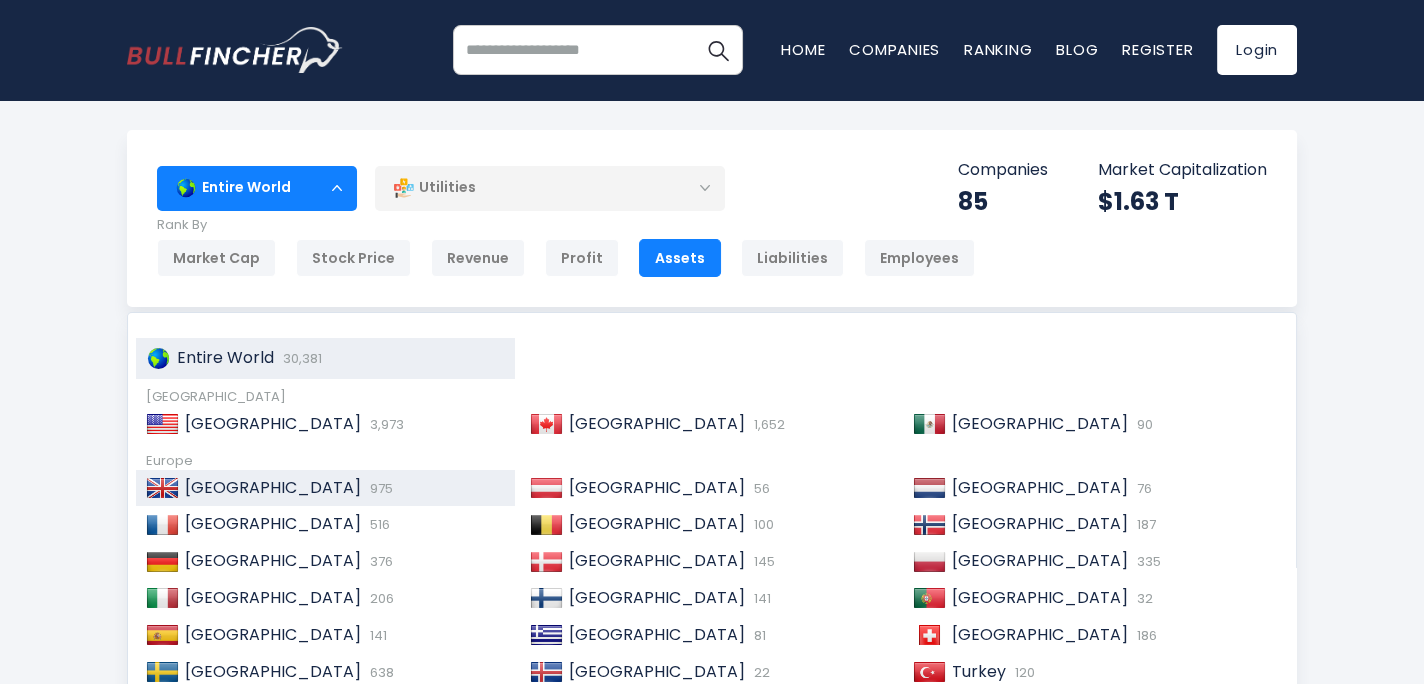 click on "[GEOGRAPHIC_DATA]" at bounding box center [273, 487] 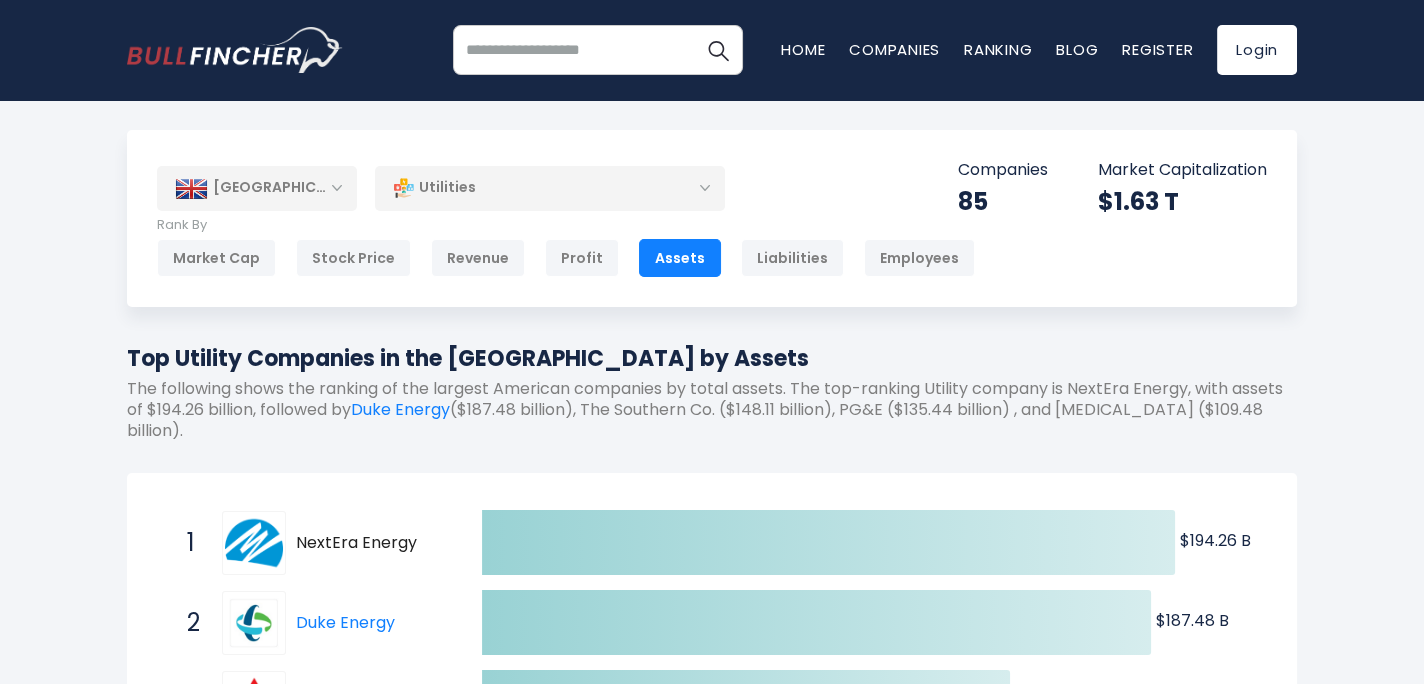 click at bounding box center (235, 50) 